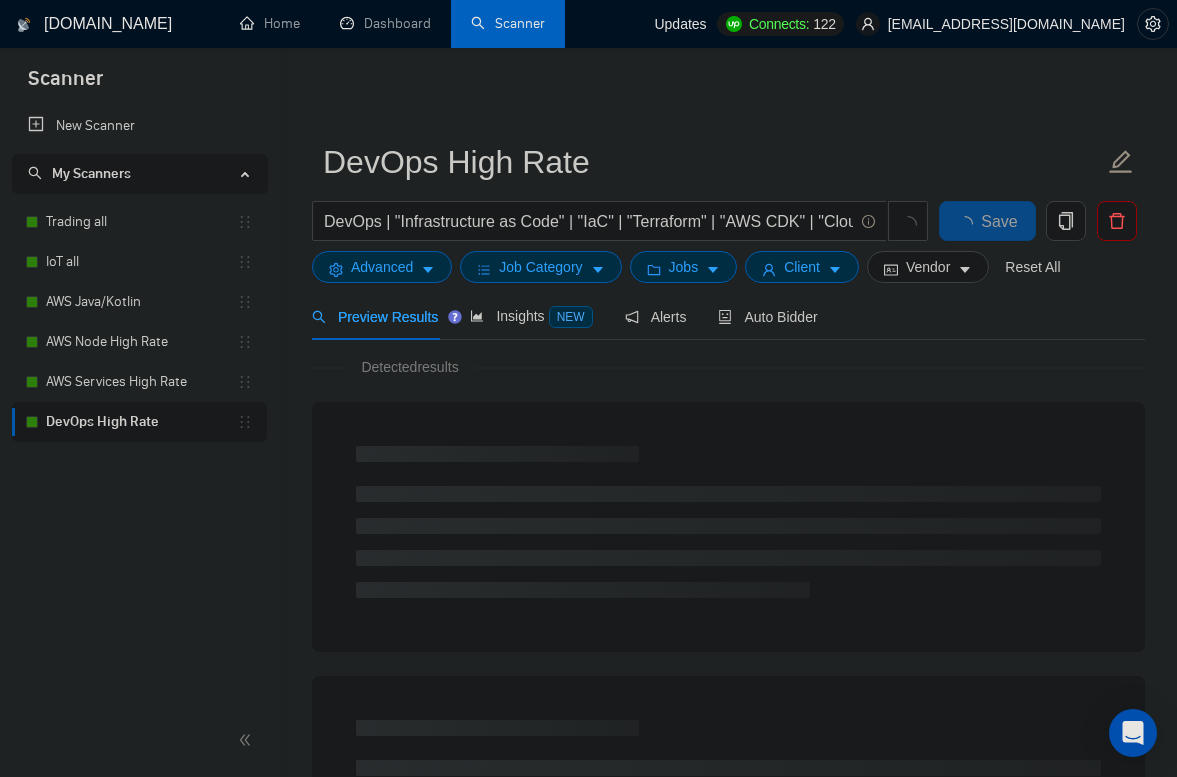 scroll, scrollTop: 0, scrollLeft: 0, axis: both 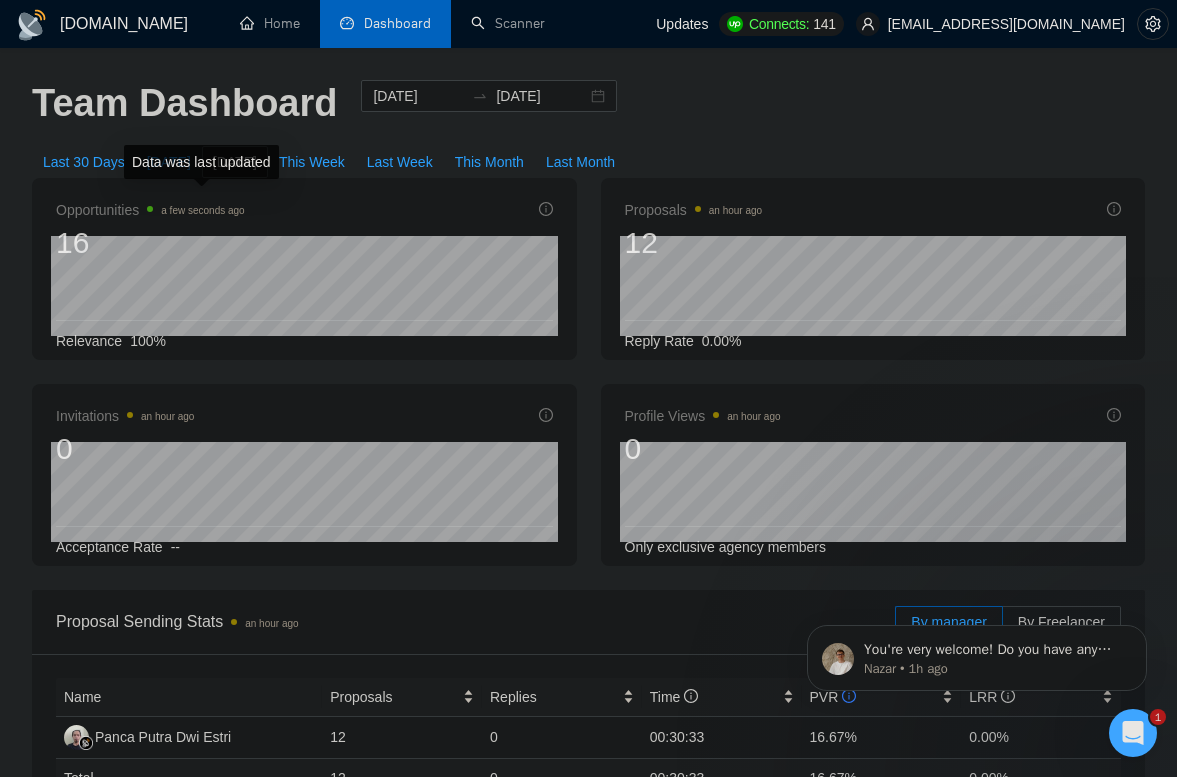 click on "Data was last updated" at bounding box center (201, 162) 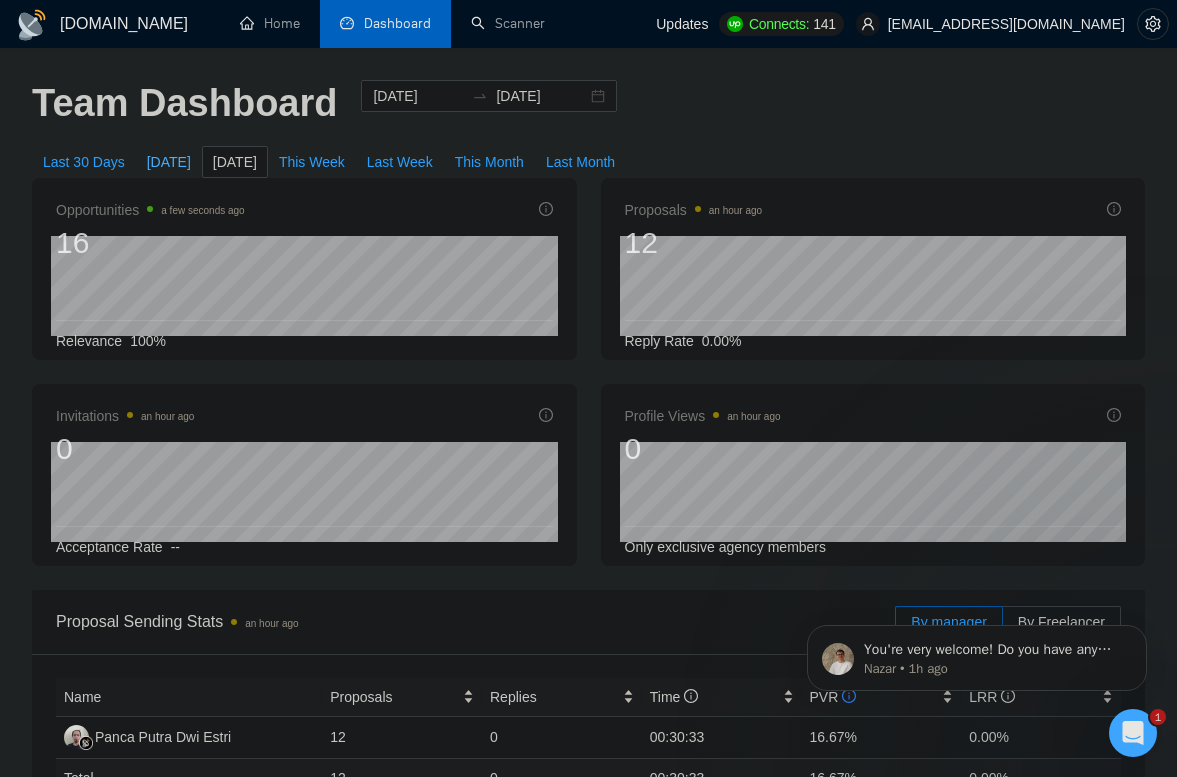 click on "[DATE]" at bounding box center [169, 162] 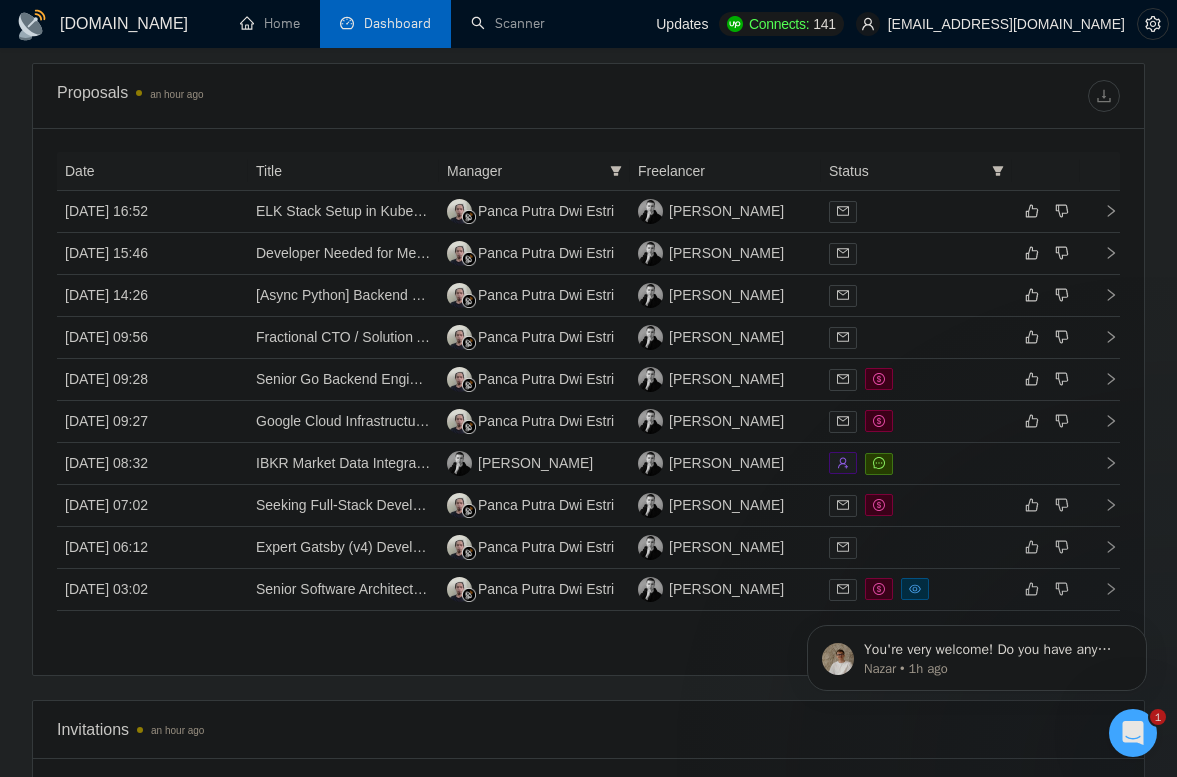 scroll, scrollTop: 1233, scrollLeft: 0, axis: vertical 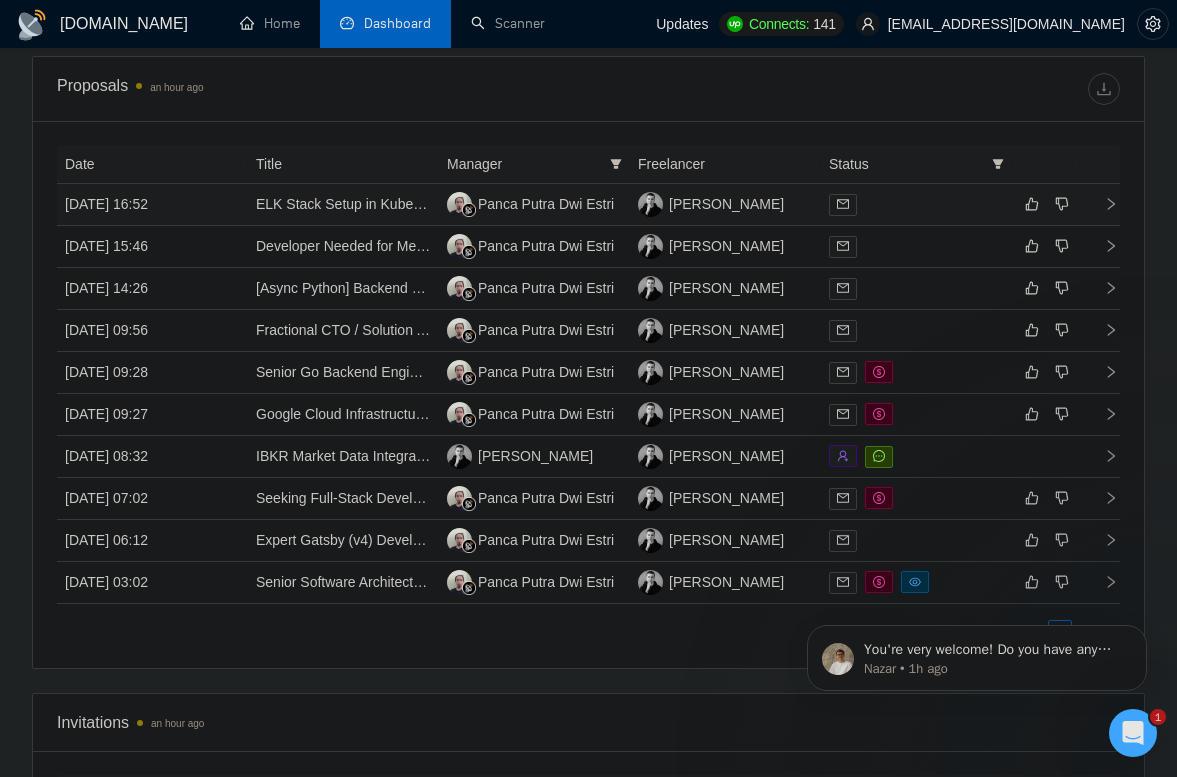 click at bounding box center (916, 204) 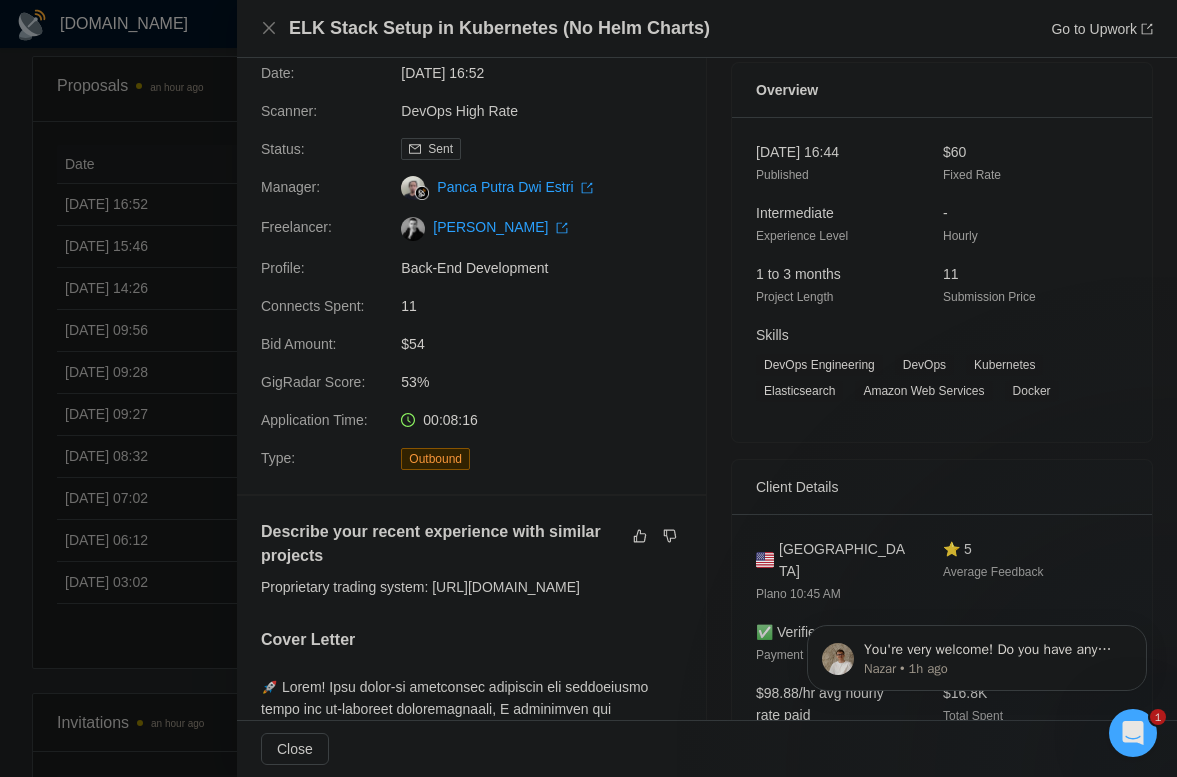 scroll, scrollTop: 0, scrollLeft: 0, axis: both 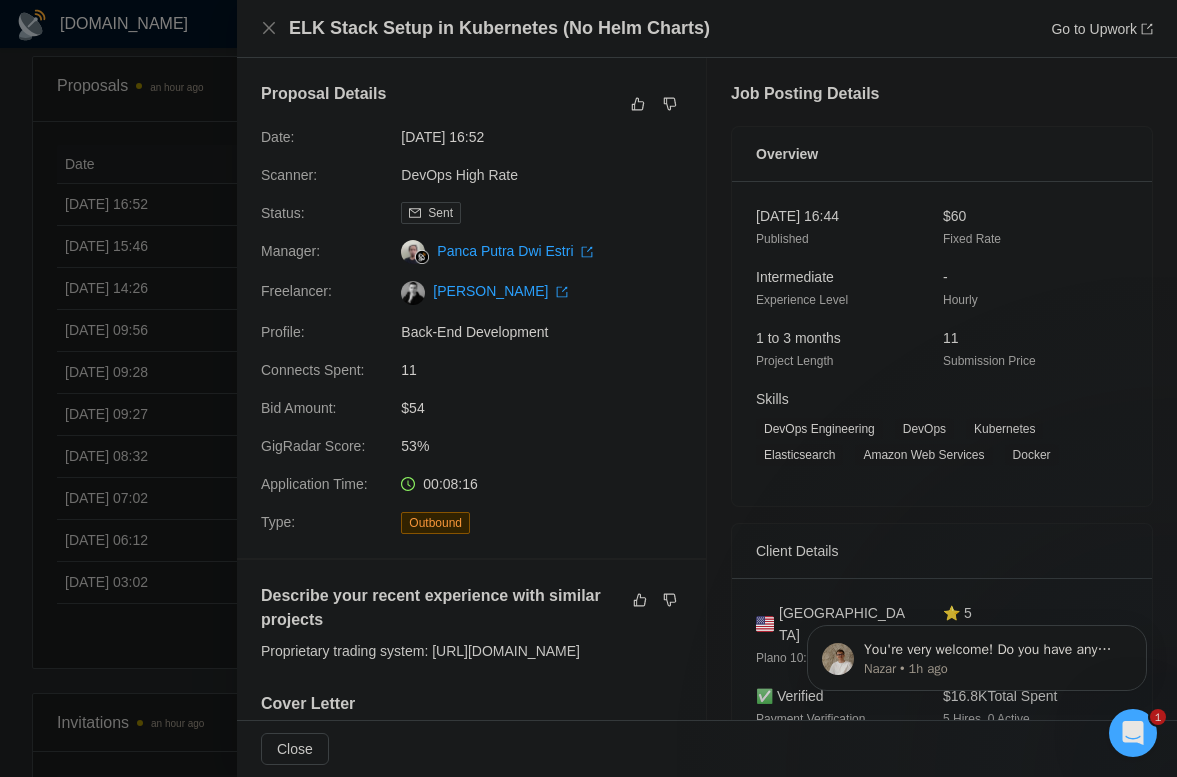 click on "ELK Stack Setup in Kubernetes (No Helm Charts) Go to Upwork" at bounding box center (707, 29) 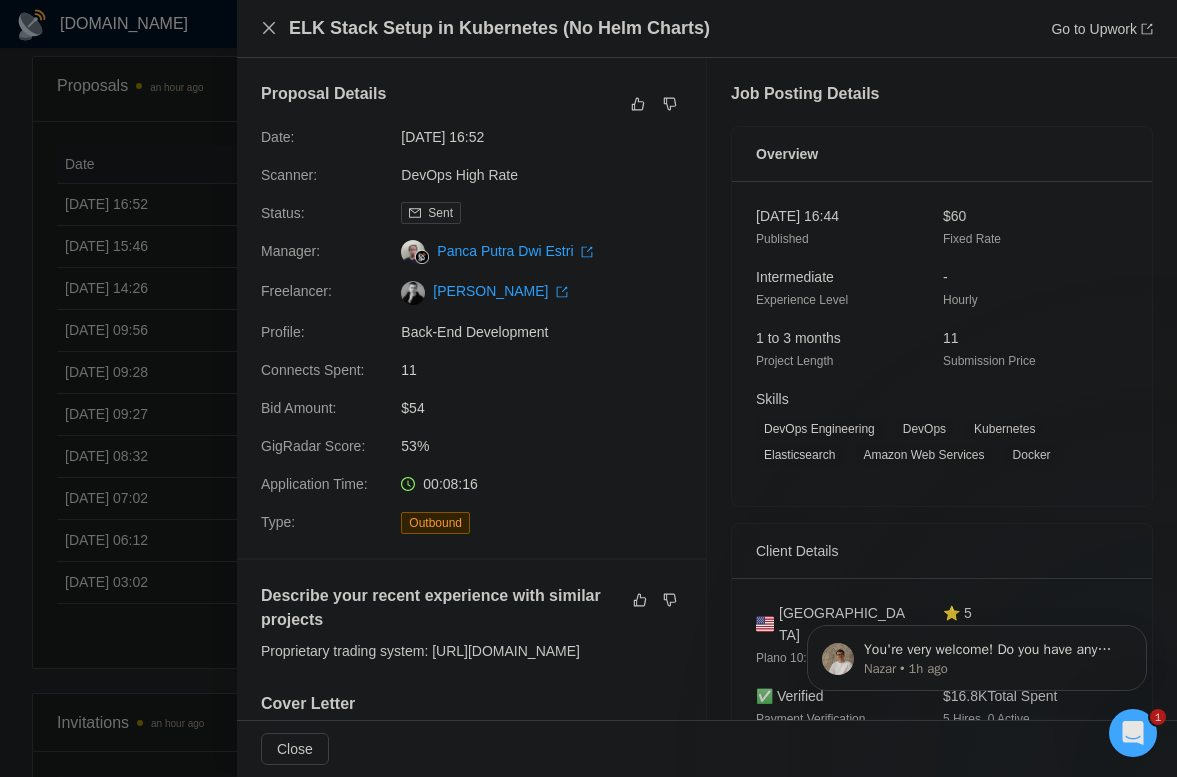 click 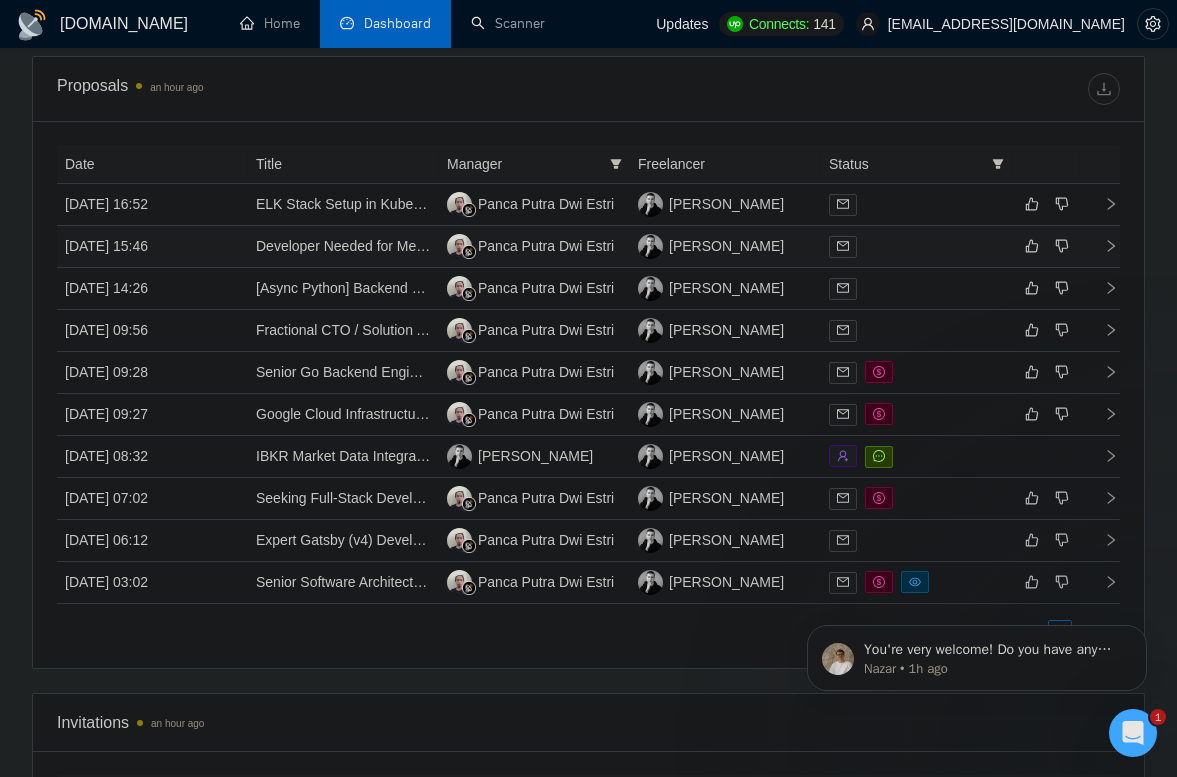click at bounding box center [916, 246] 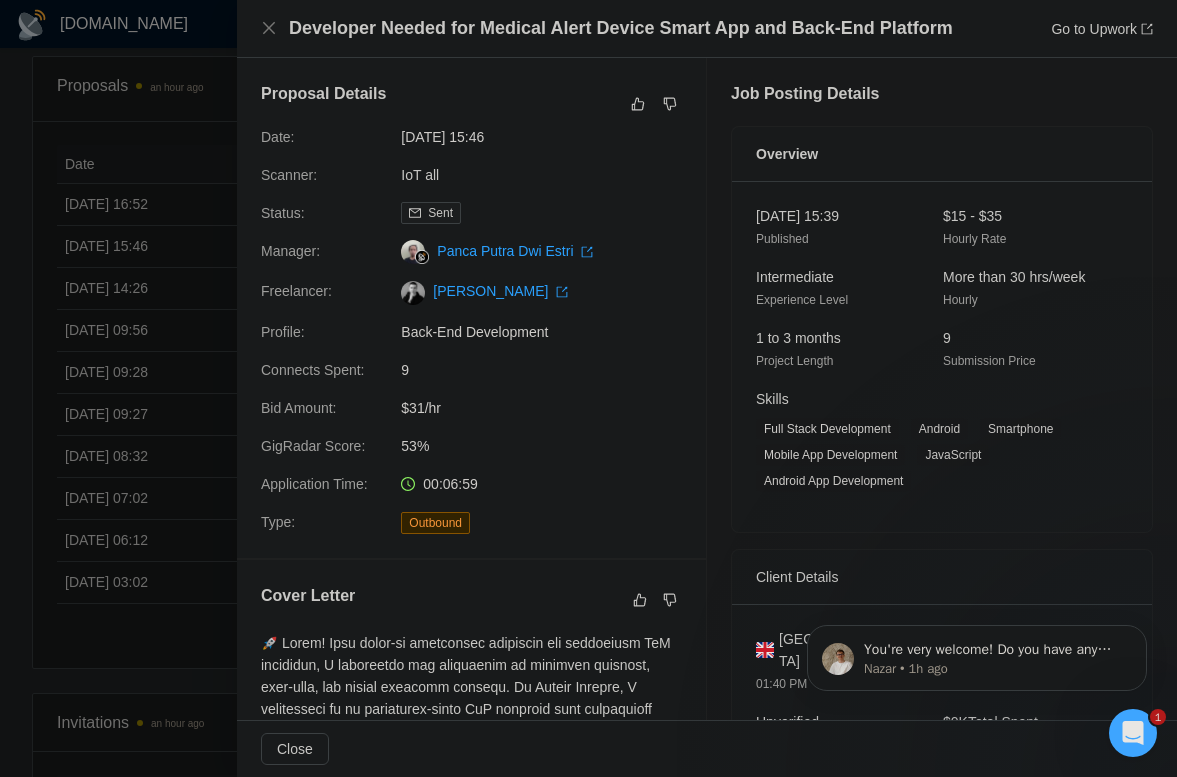 click at bounding box center (588, 388) 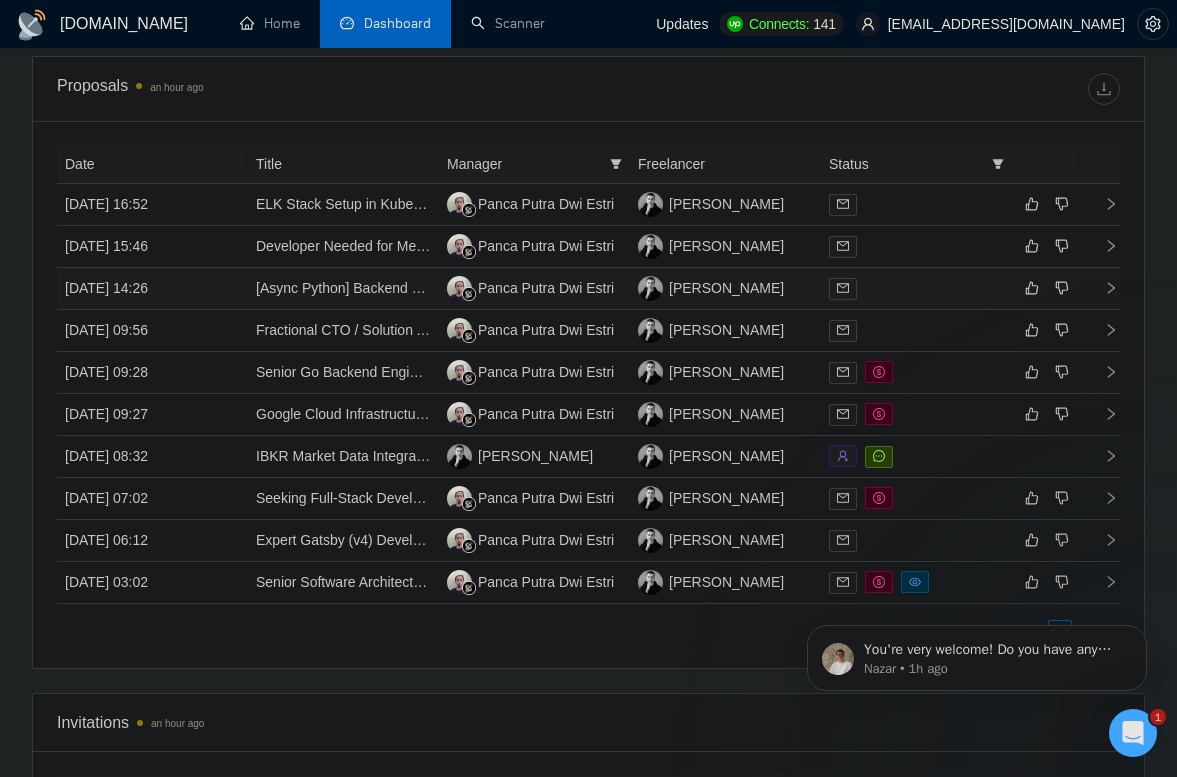 click at bounding box center [916, 288] 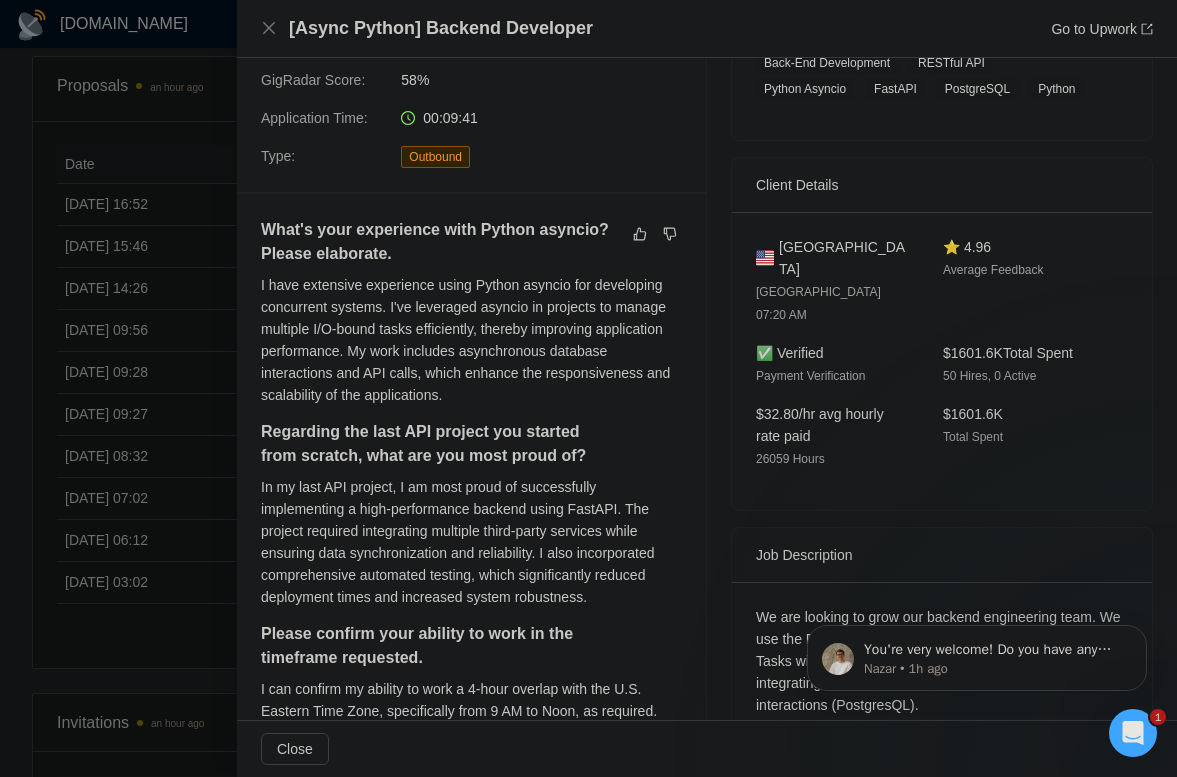 scroll, scrollTop: 351, scrollLeft: 0, axis: vertical 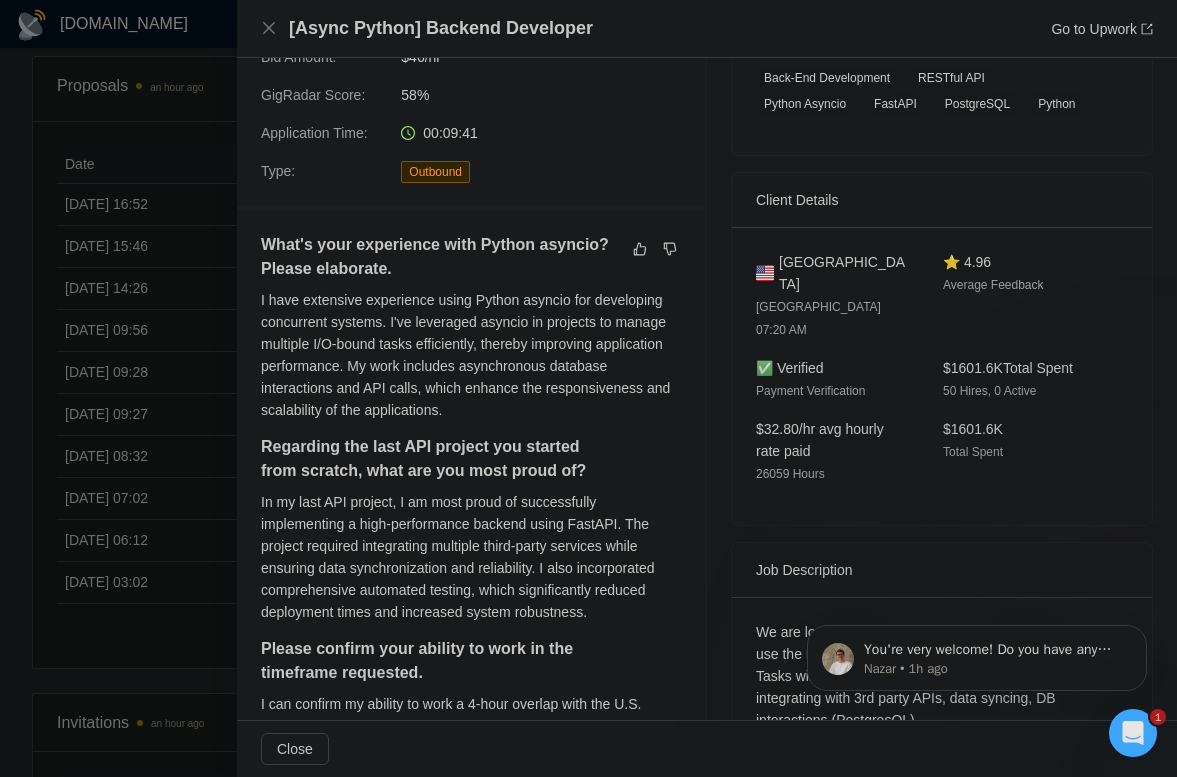 click at bounding box center [588, 388] 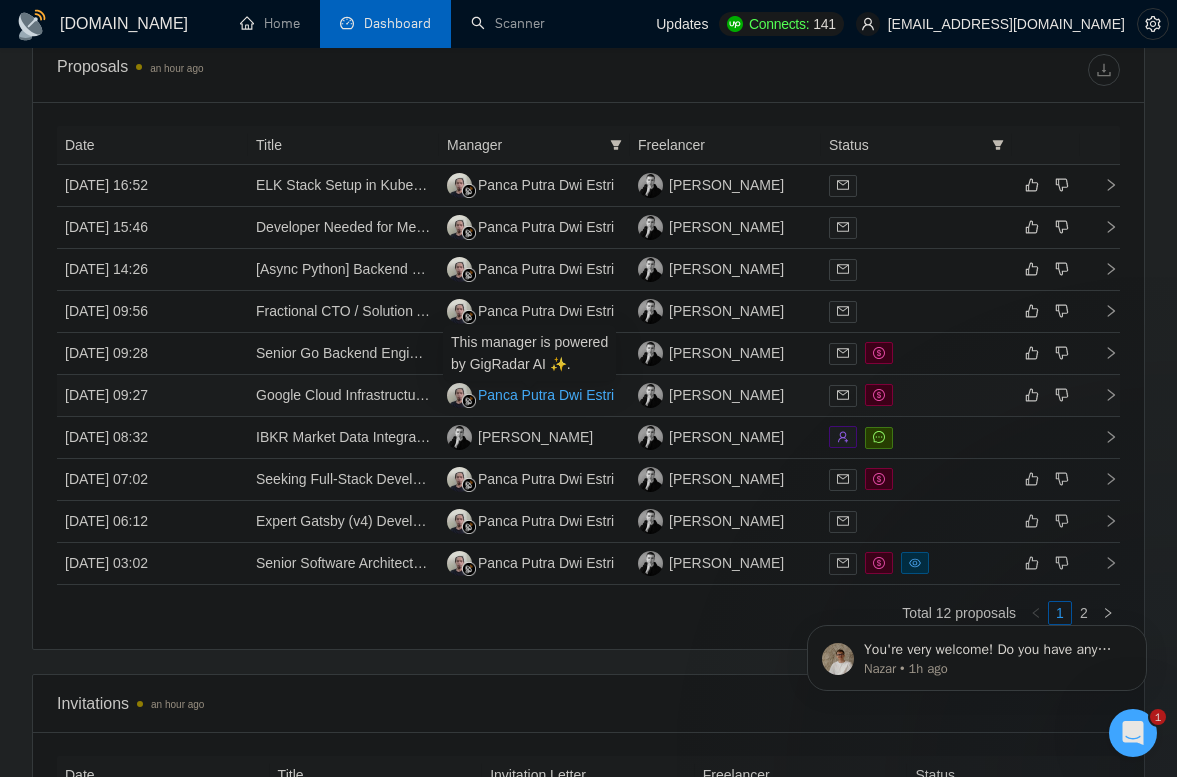 scroll, scrollTop: 1259, scrollLeft: 0, axis: vertical 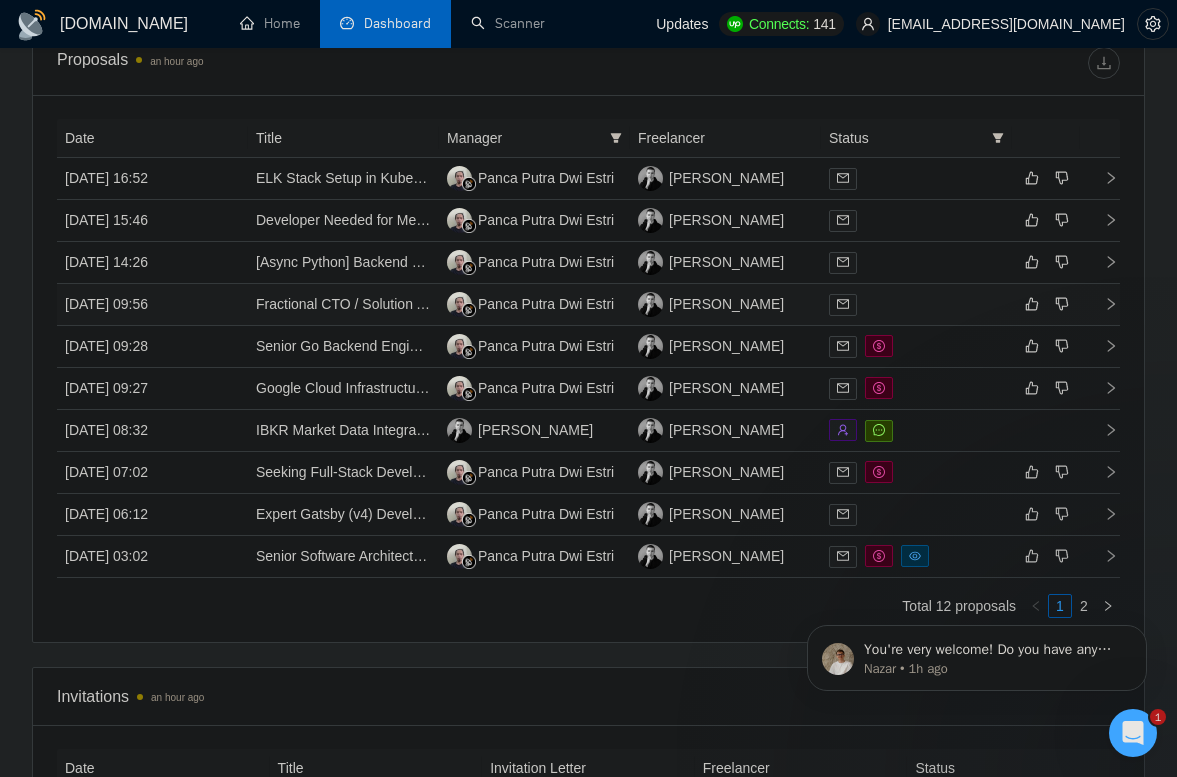 click at bounding box center (916, 304) 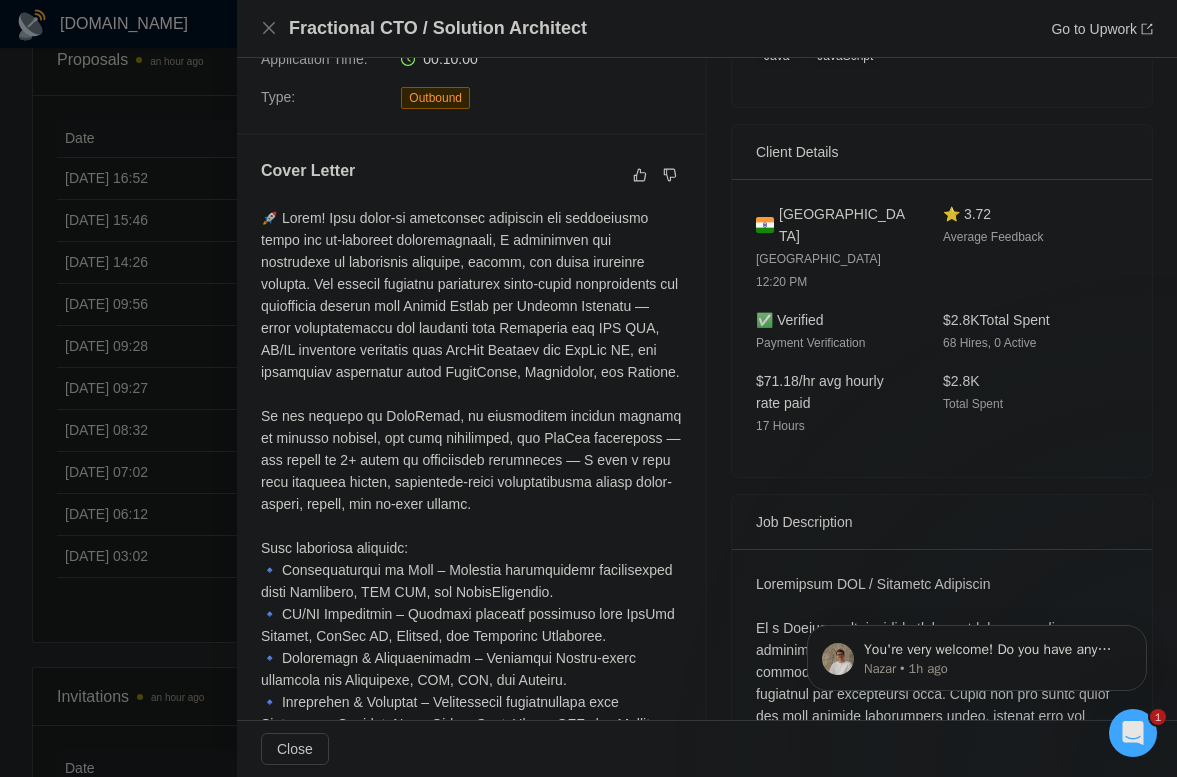 scroll, scrollTop: 434, scrollLeft: 0, axis: vertical 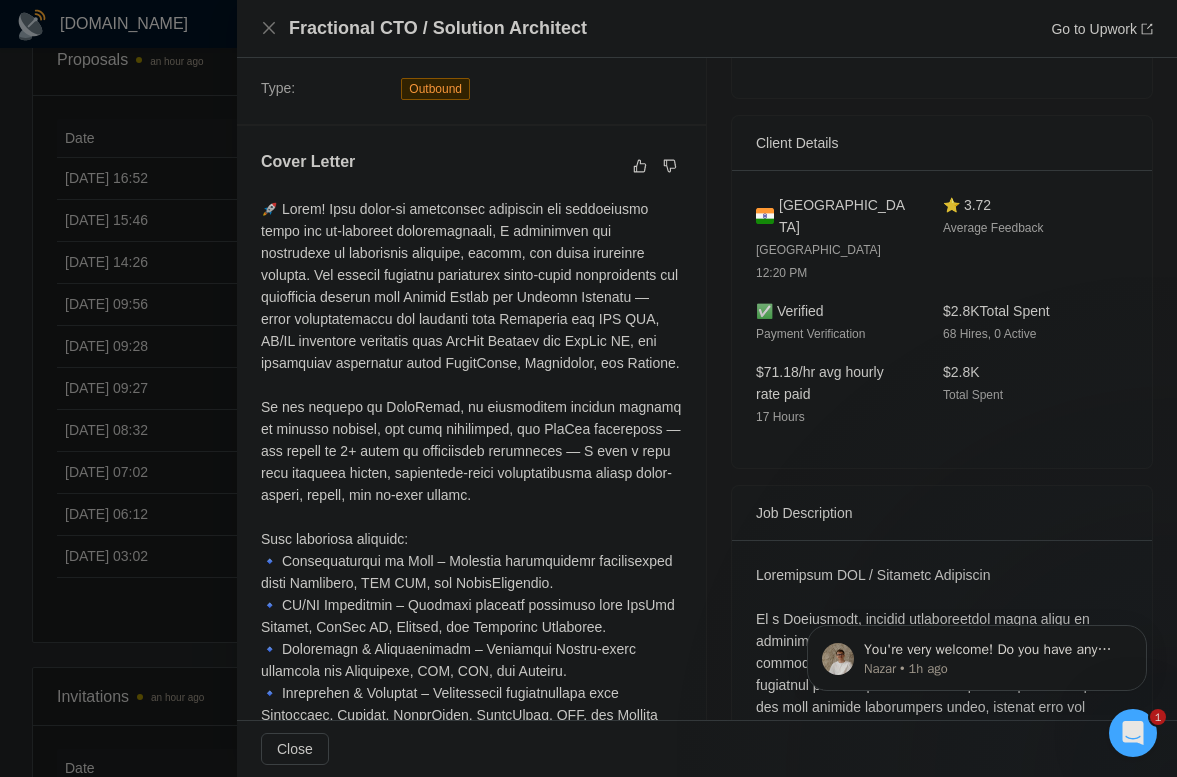 click at bounding box center (588, 388) 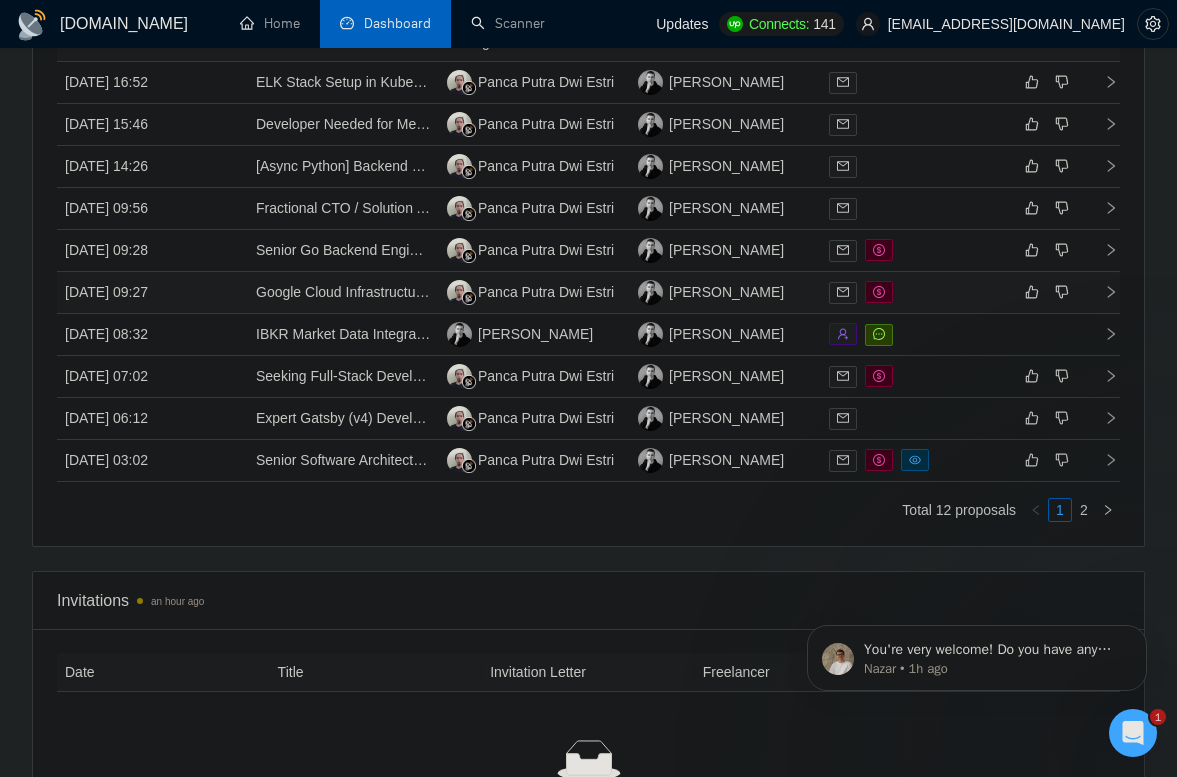 scroll, scrollTop: 1360, scrollLeft: 0, axis: vertical 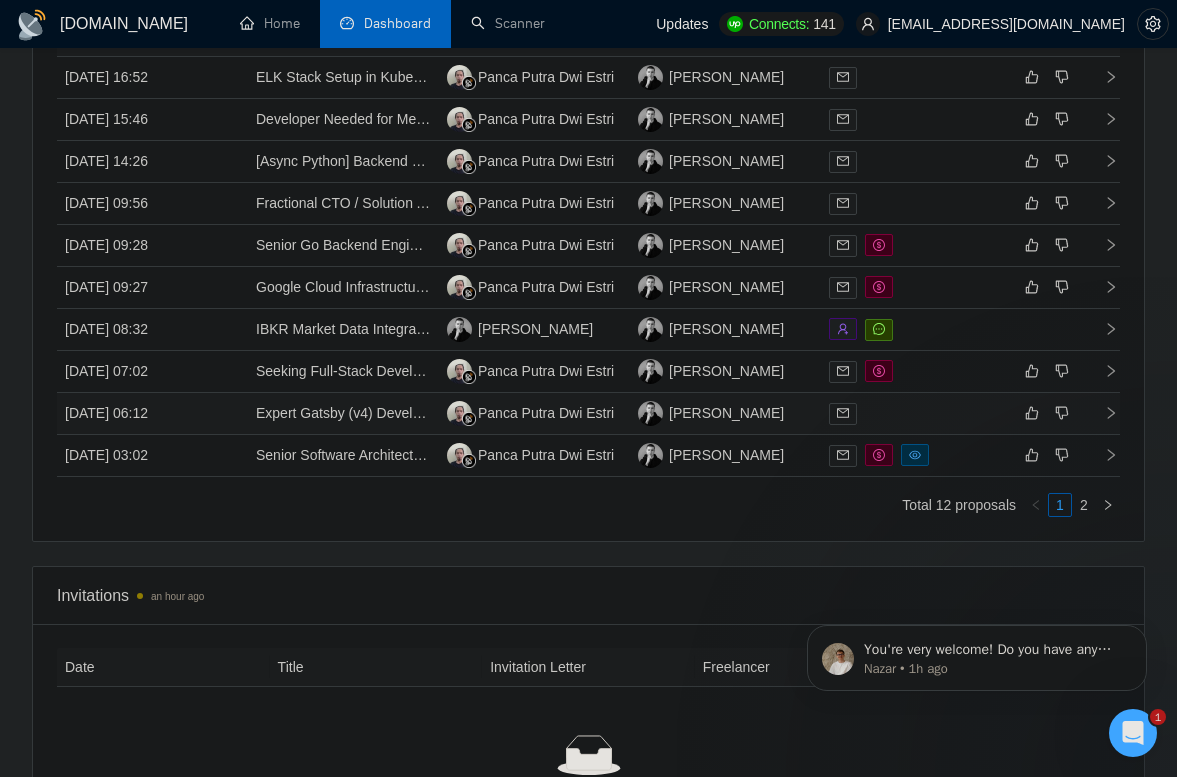 click at bounding box center (916, 413) 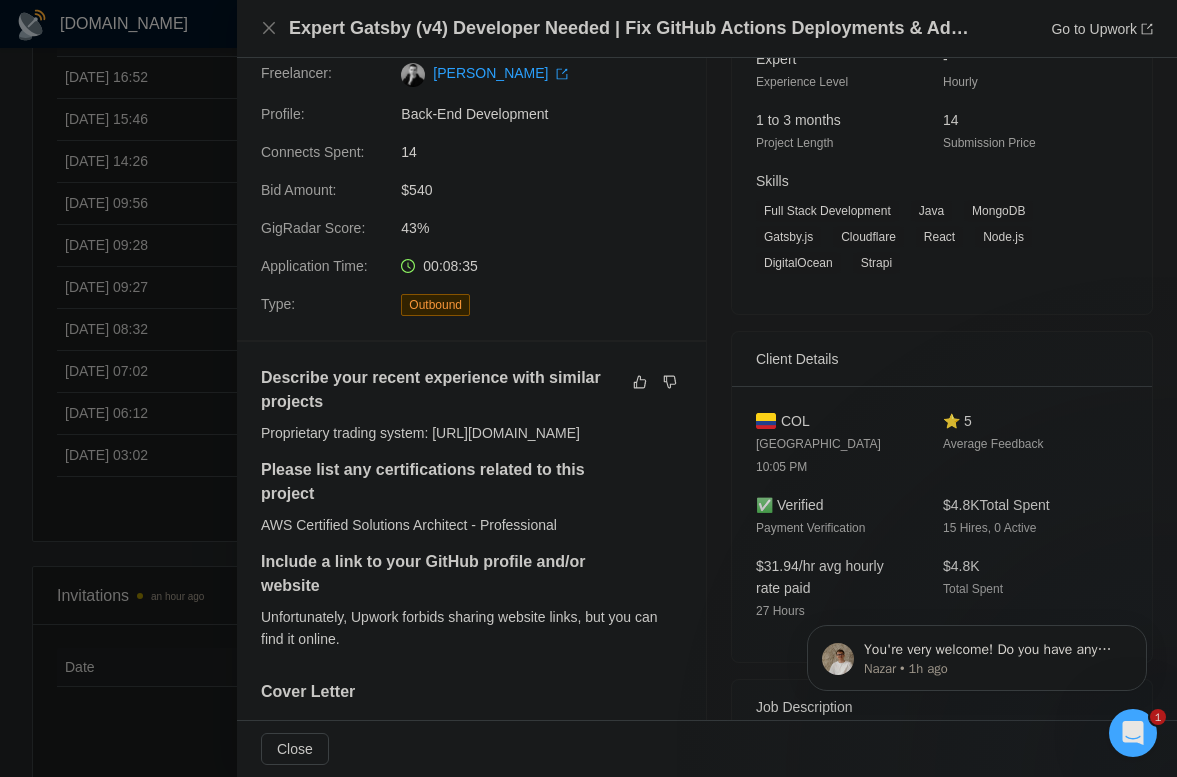 scroll, scrollTop: 0, scrollLeft: 0, axis: both 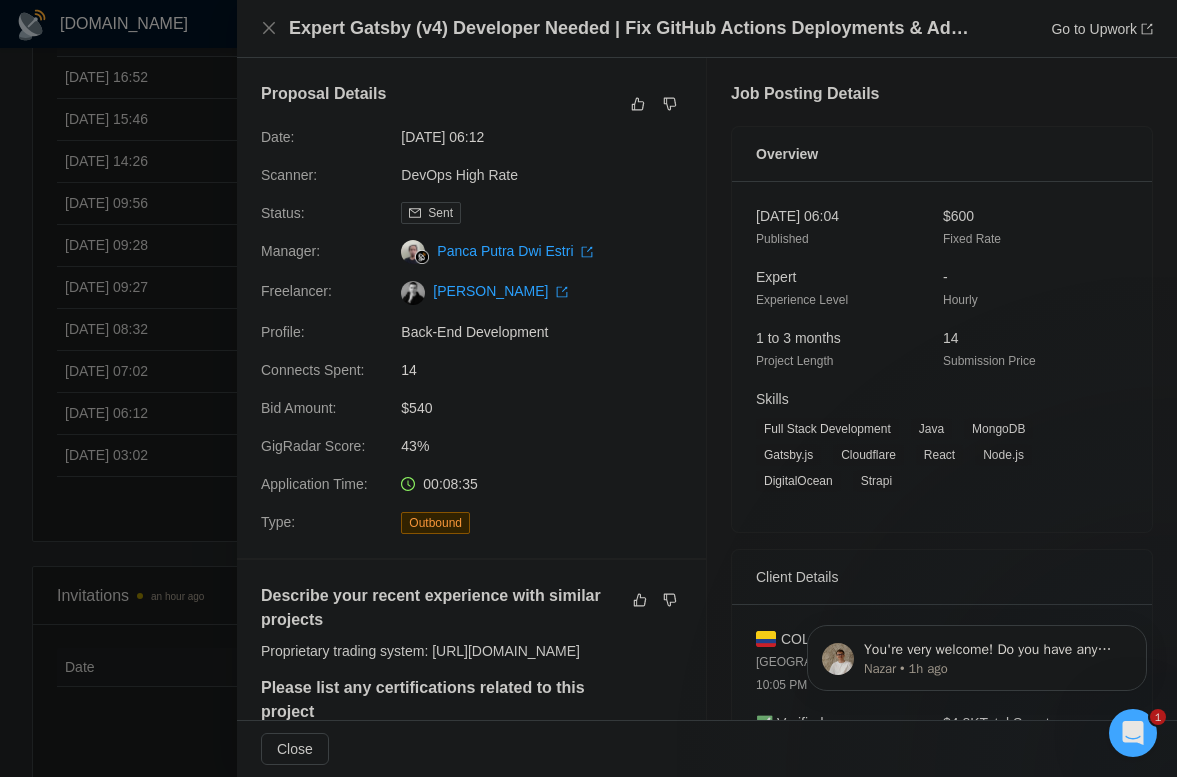click at bounding box center [588, 388] 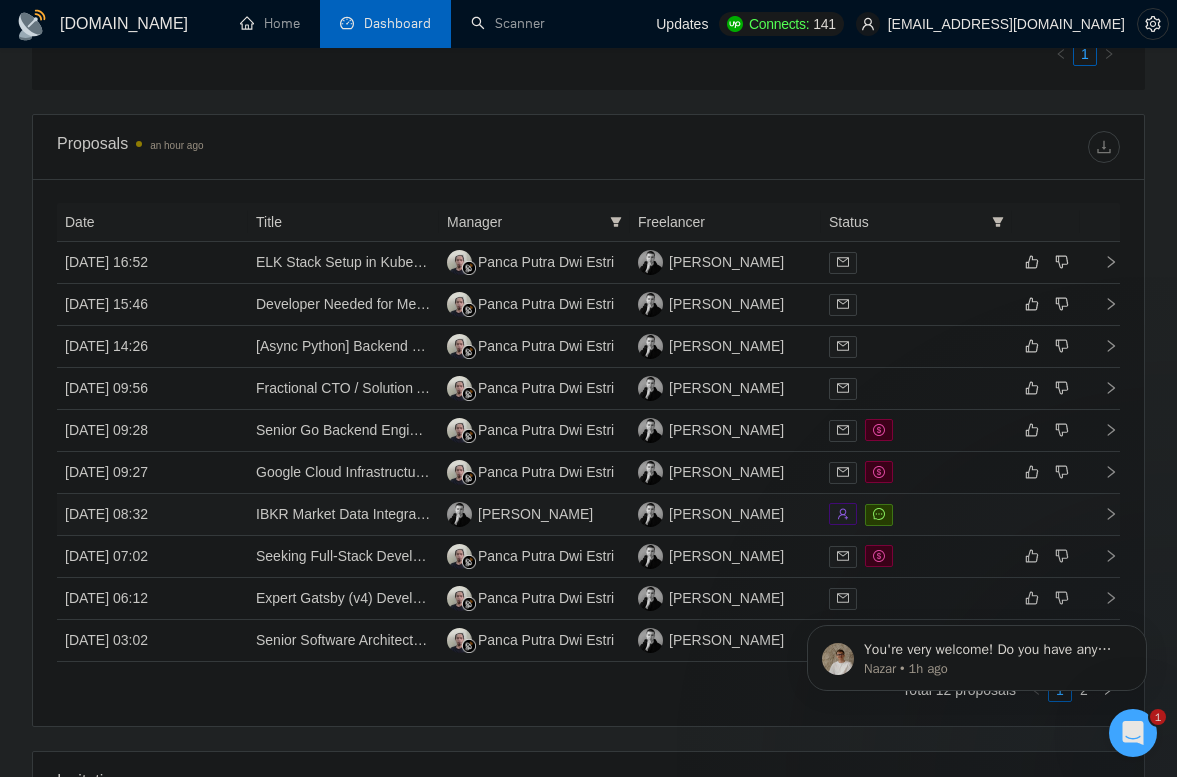 scroll, scrollTop: 1213, scrollLeft: 0, axis: vertical 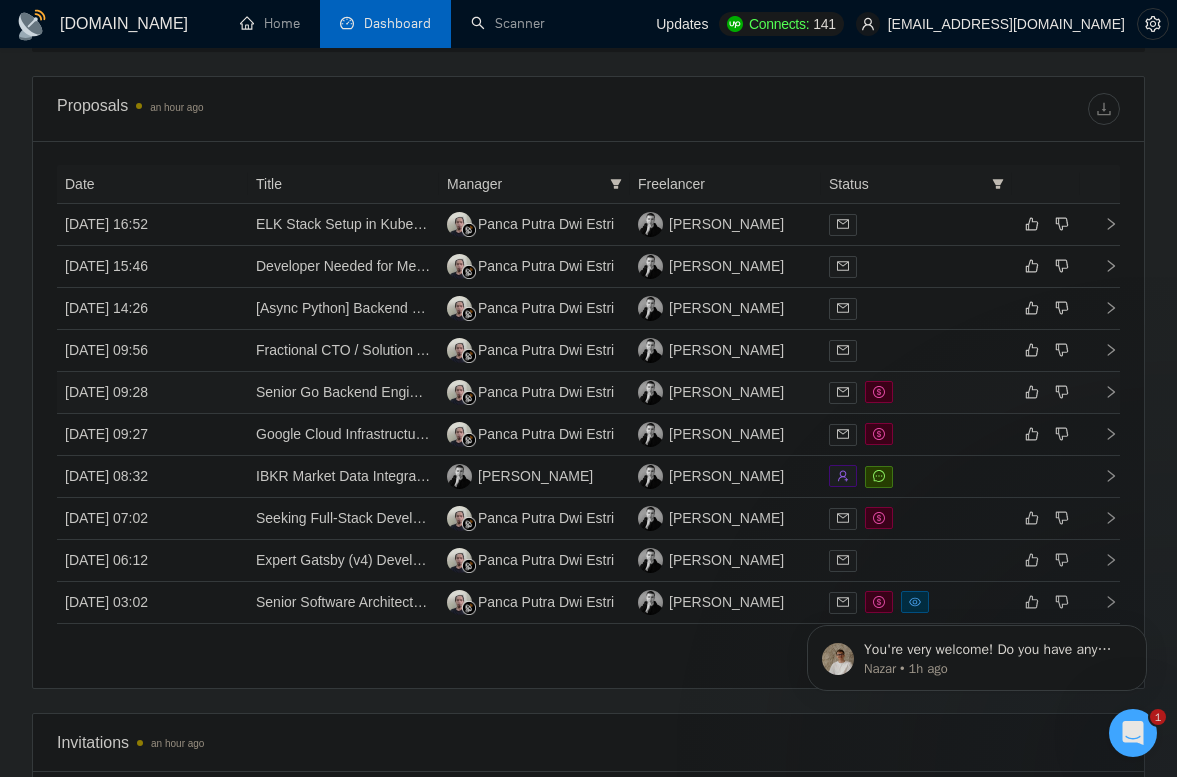 click at bounding box center (916, 392) 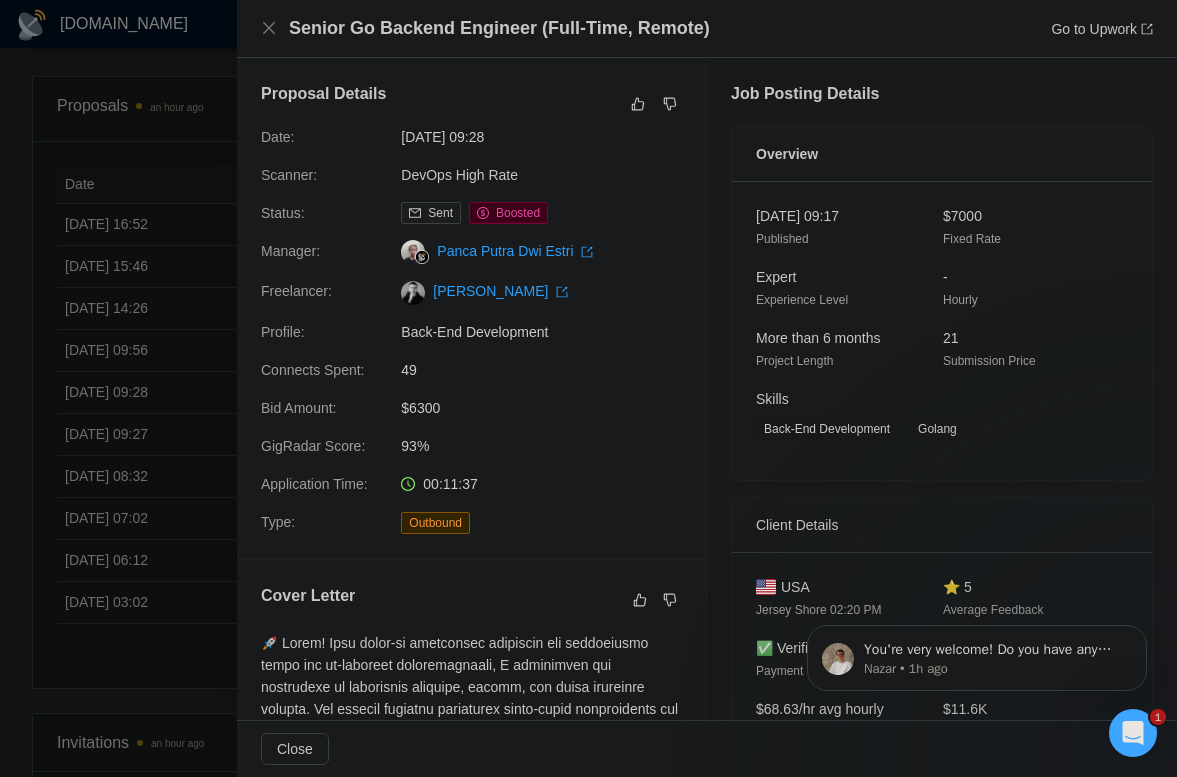 click at bounding box center [588, 388] 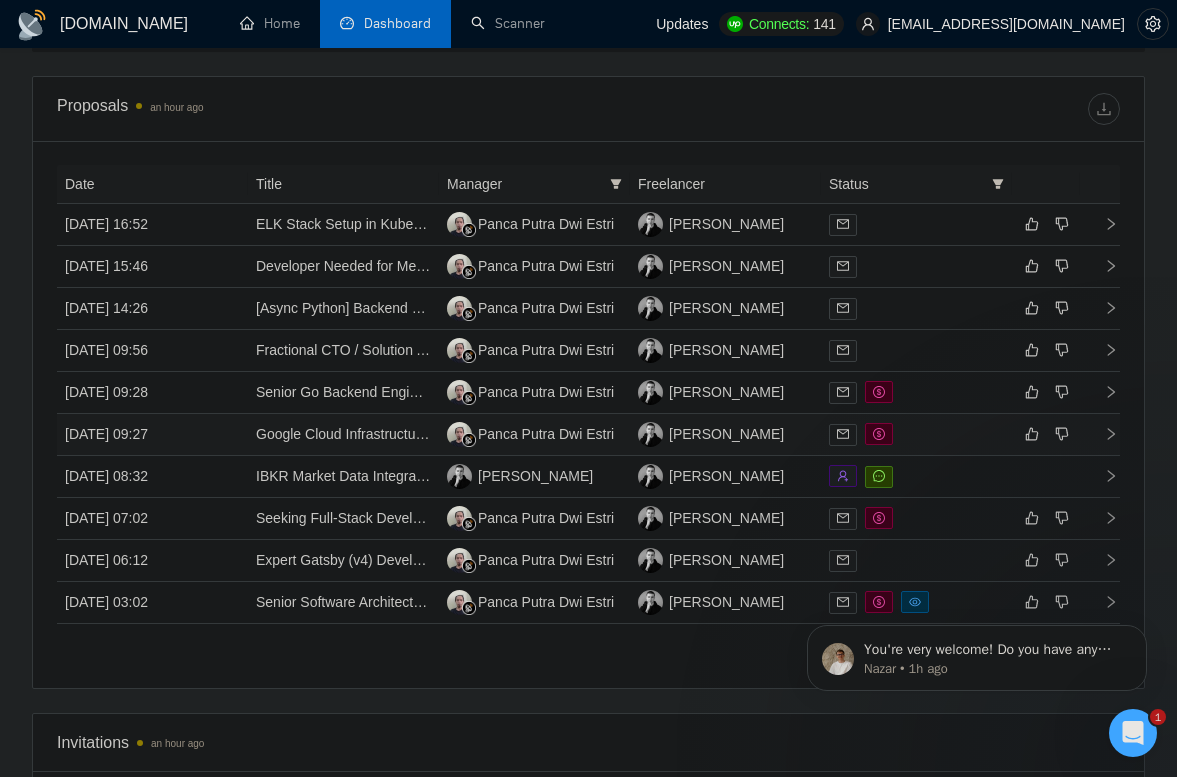 click at bounding box center [916, 434] 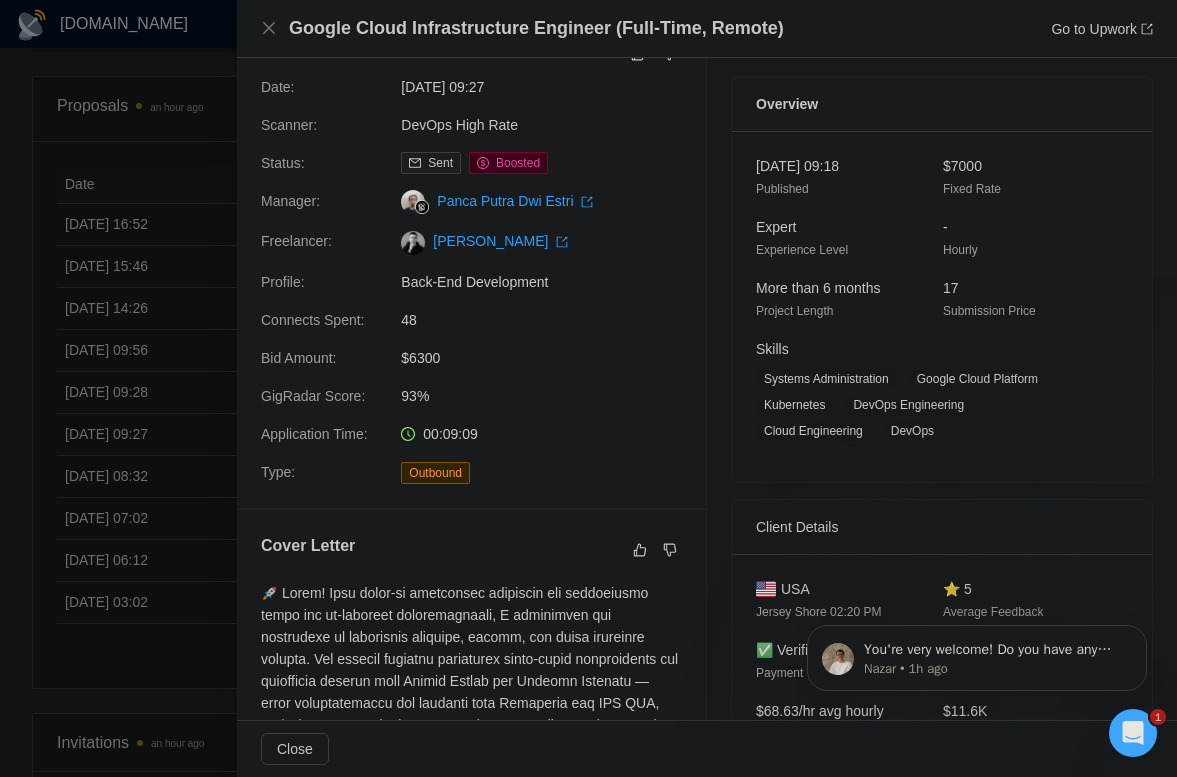 scroll, scrollTop: 54, scrollLeft: 0, axis: vertical 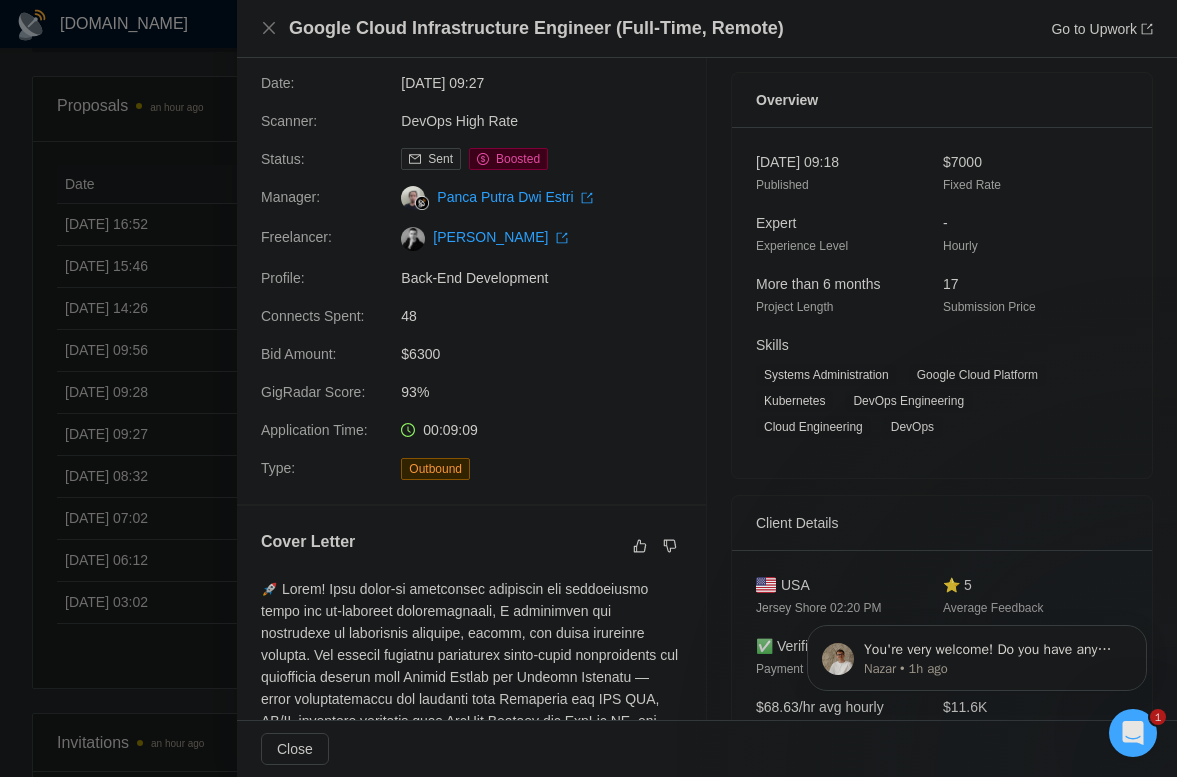 click at bounding box center (588, 388) 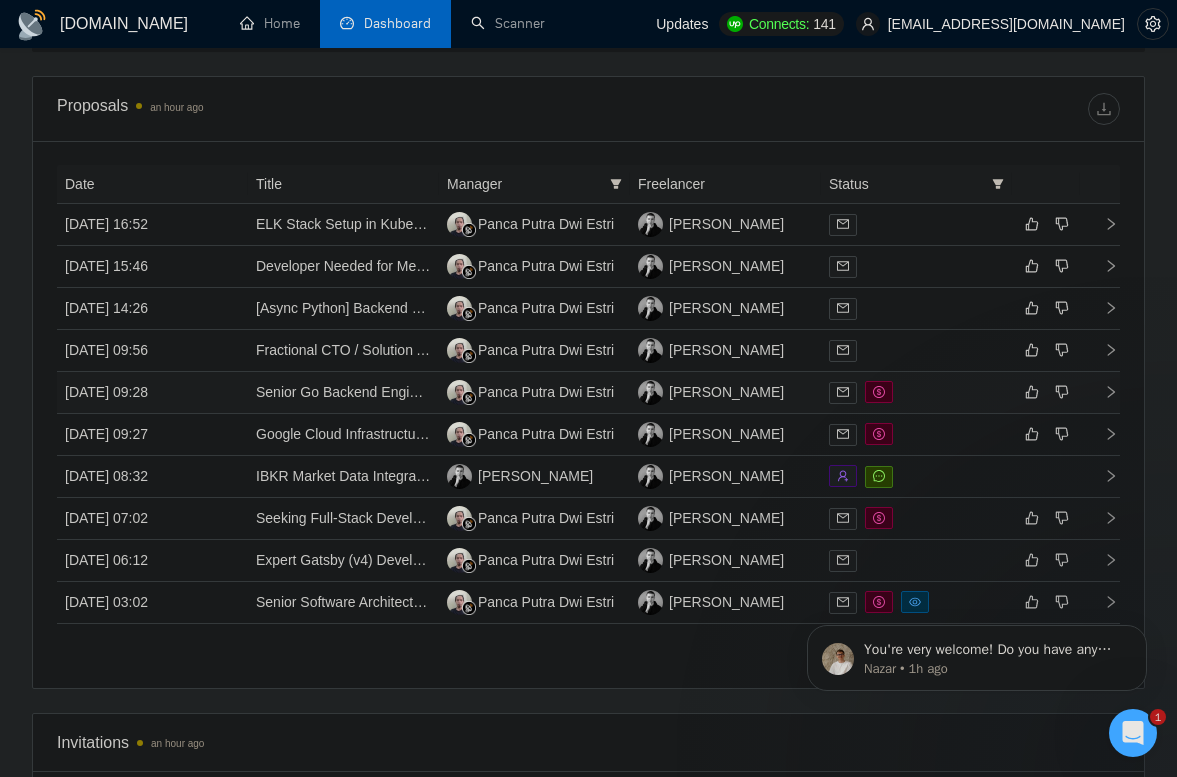 click at bounding box center [916, 392] 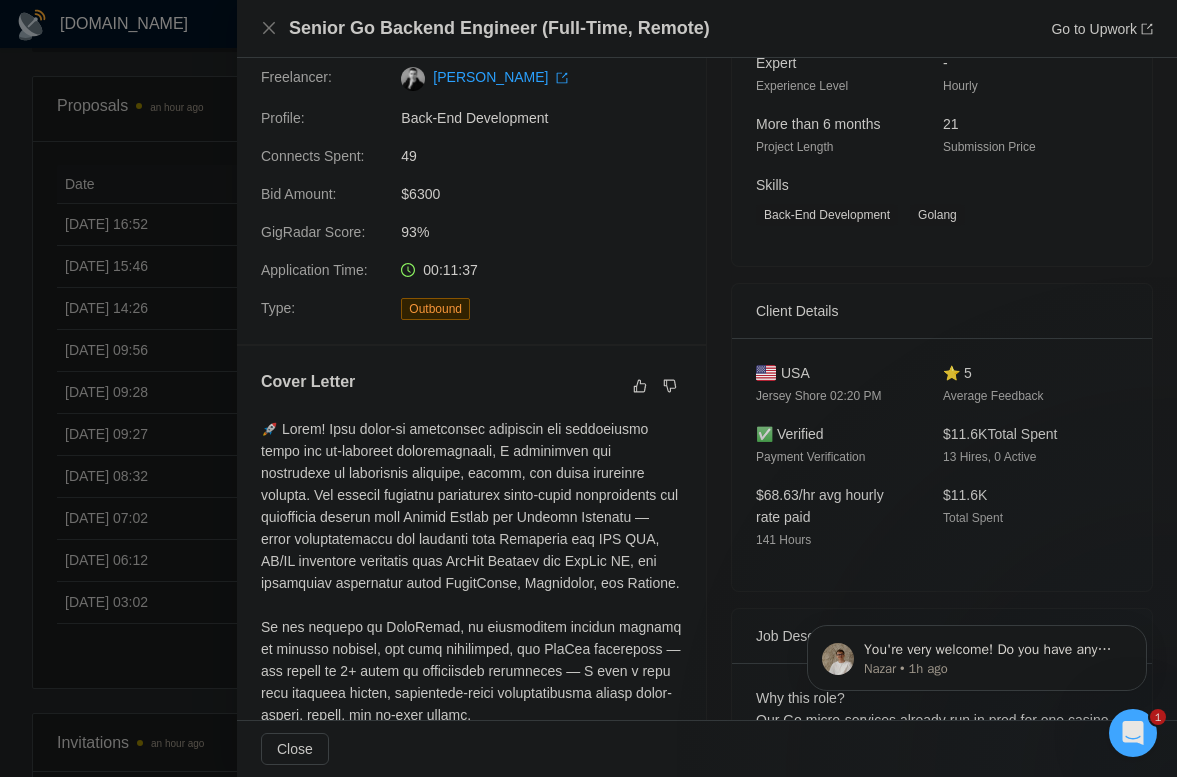 scroll, scrollTop: 0, scrollLeft: 0, axis: both 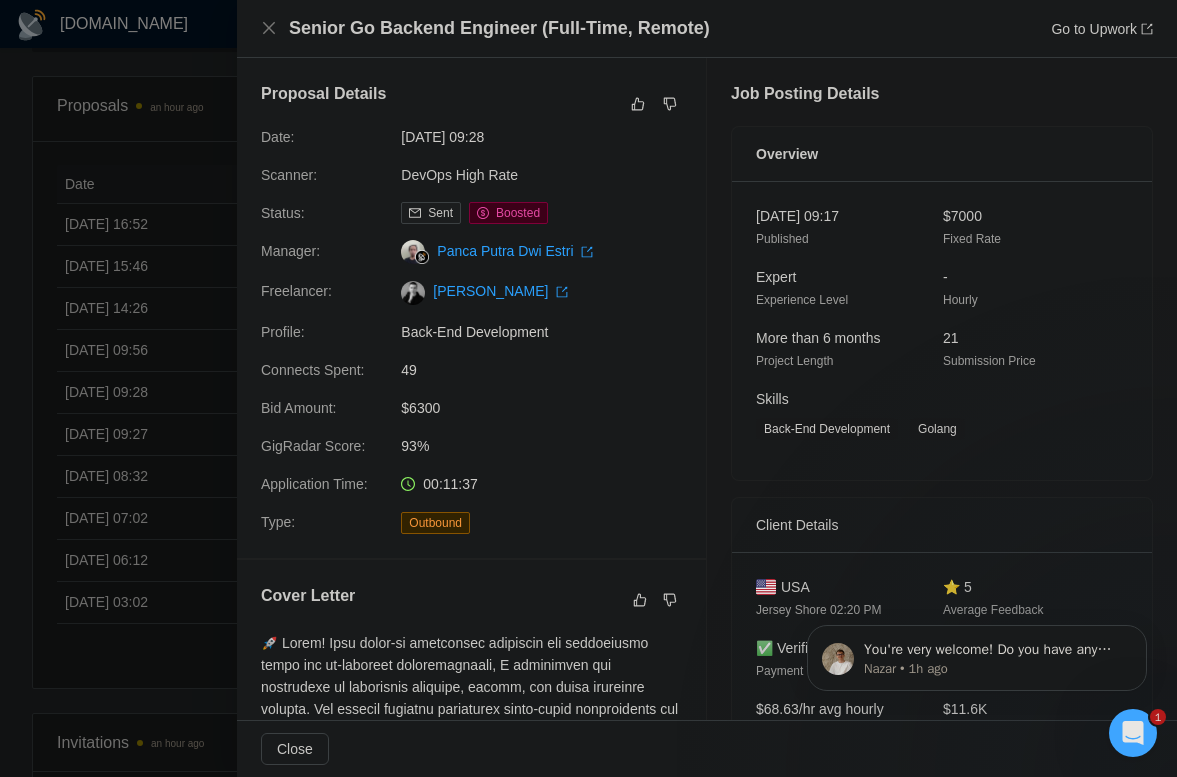 click at bounding box center (588, 388) 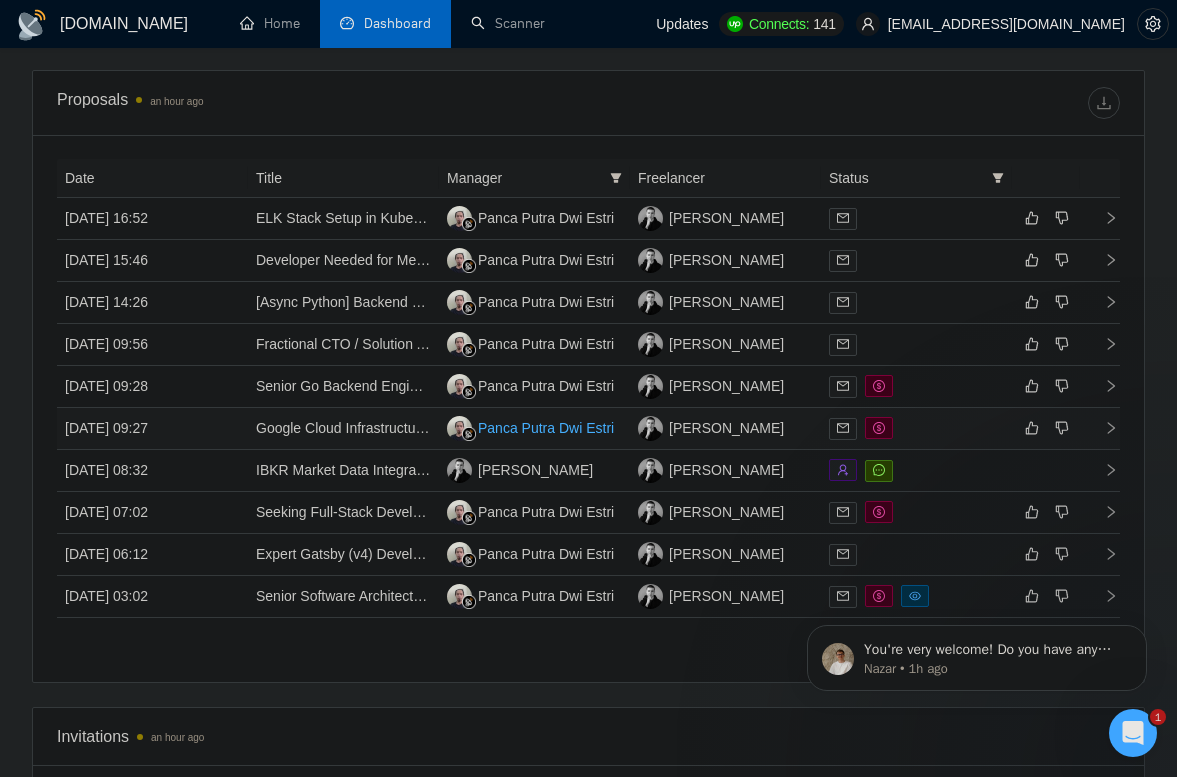 scroll, scrollTop: 1233, scrollLeft: 0, axis: vertical 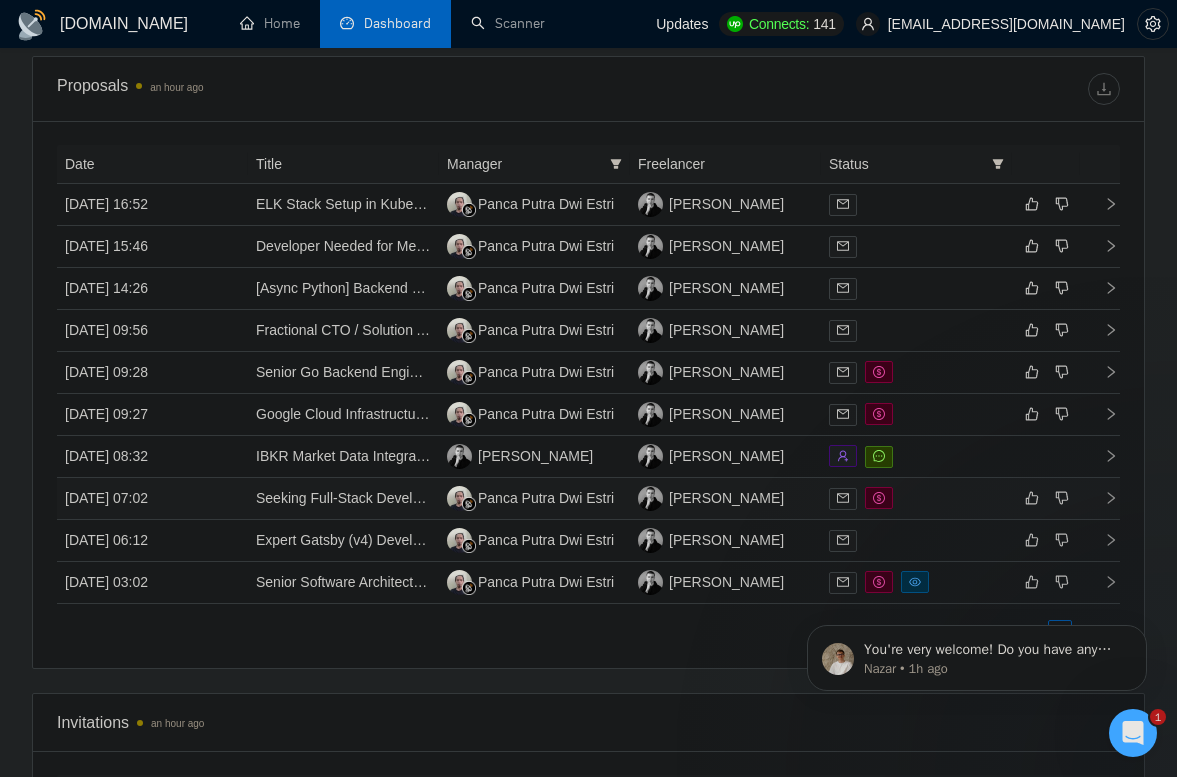 click at bounding box center (916, 498) 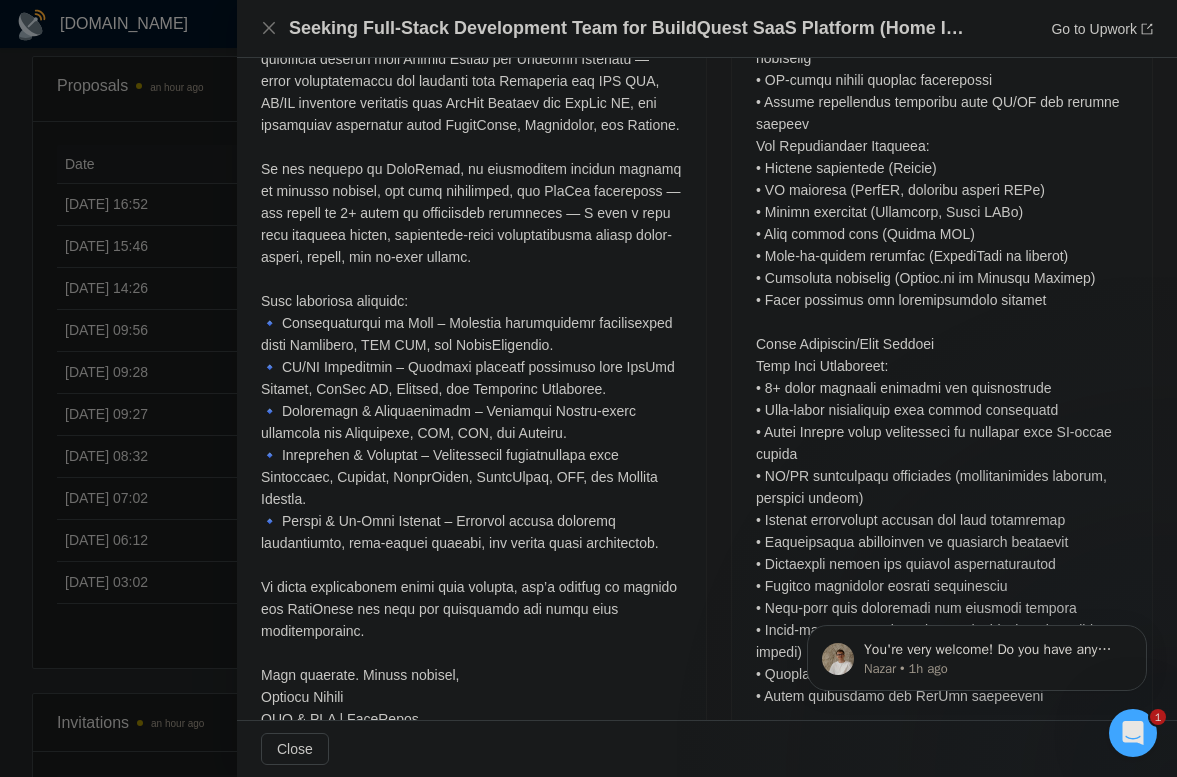 scroll, scrollTop: 2335, scrollLeft: 0, axis: vertical 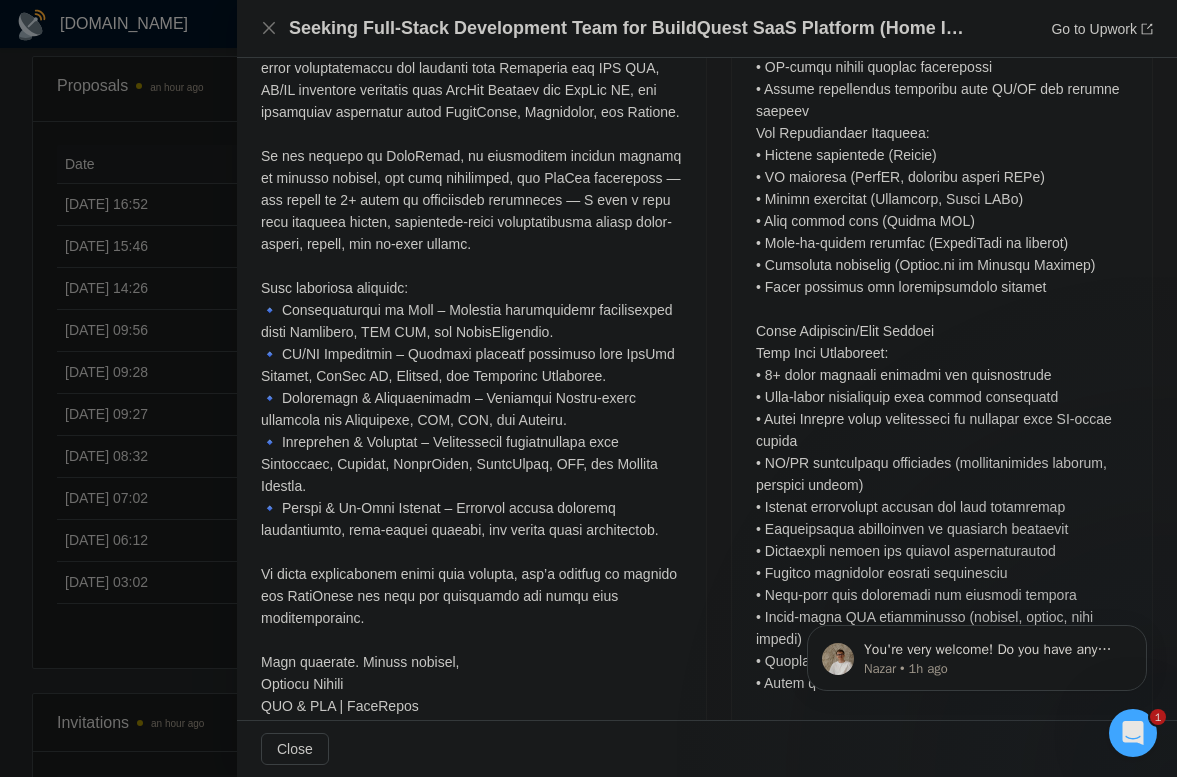 click at bounding box center (588, 388) 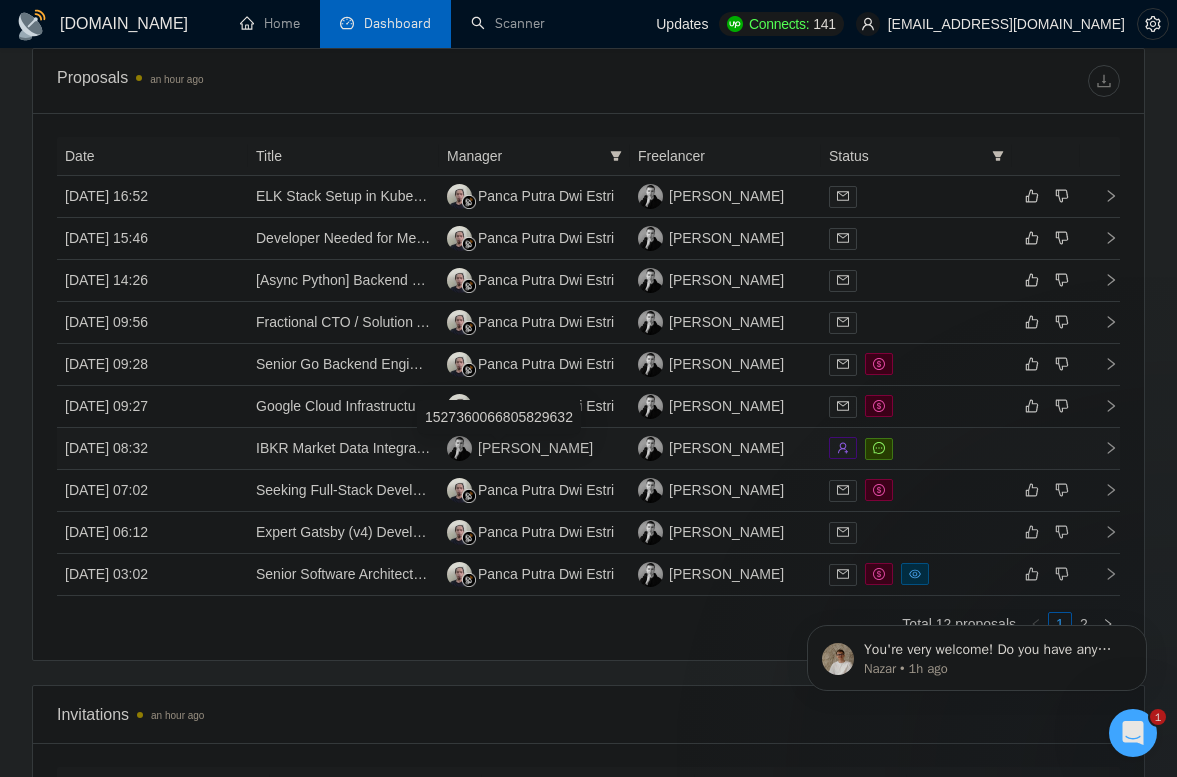 scroll, scrollTop: 1243, scrollLeft: 0, axis: vertical 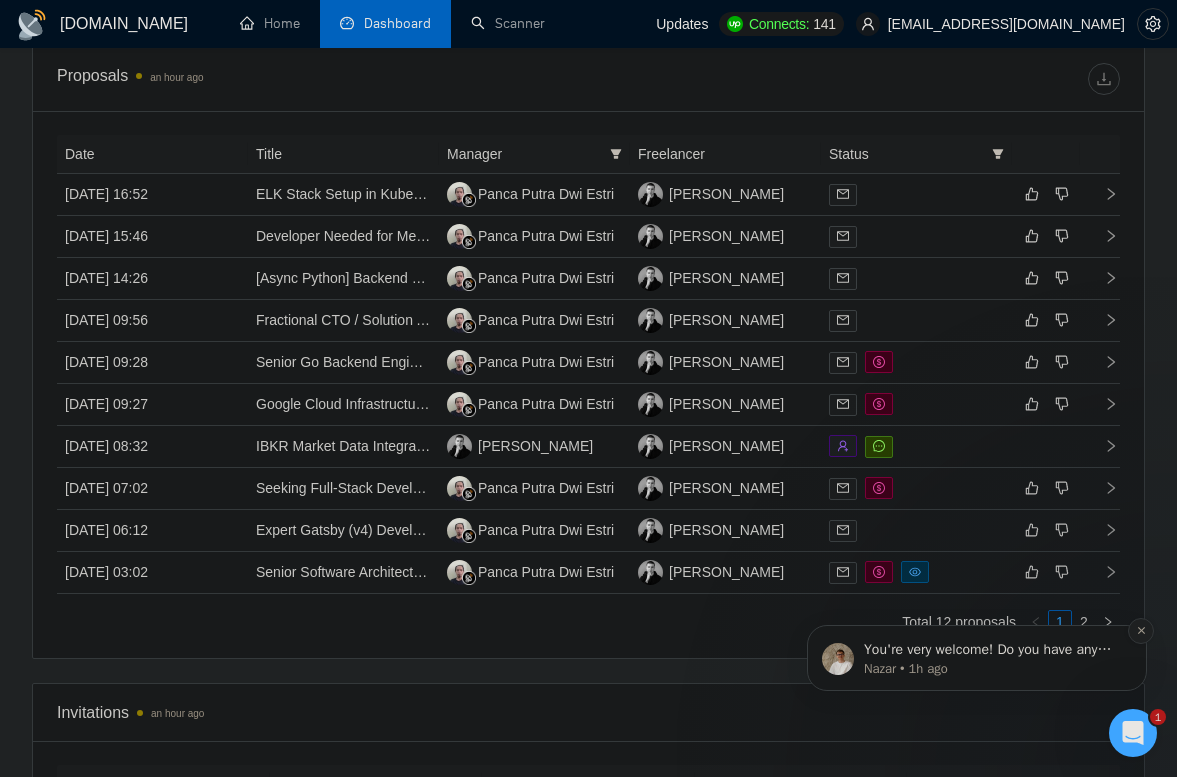 click 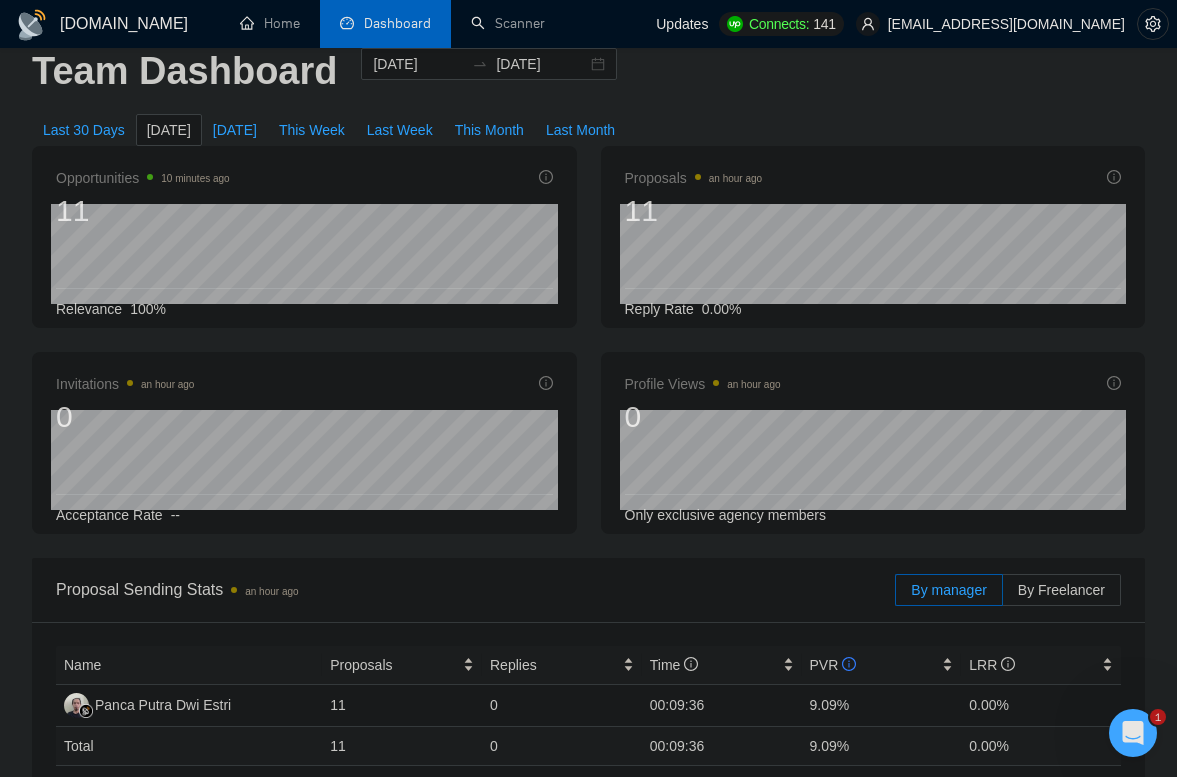 scroll, scrollTop: 0, scrollLeft: 0, axis: both 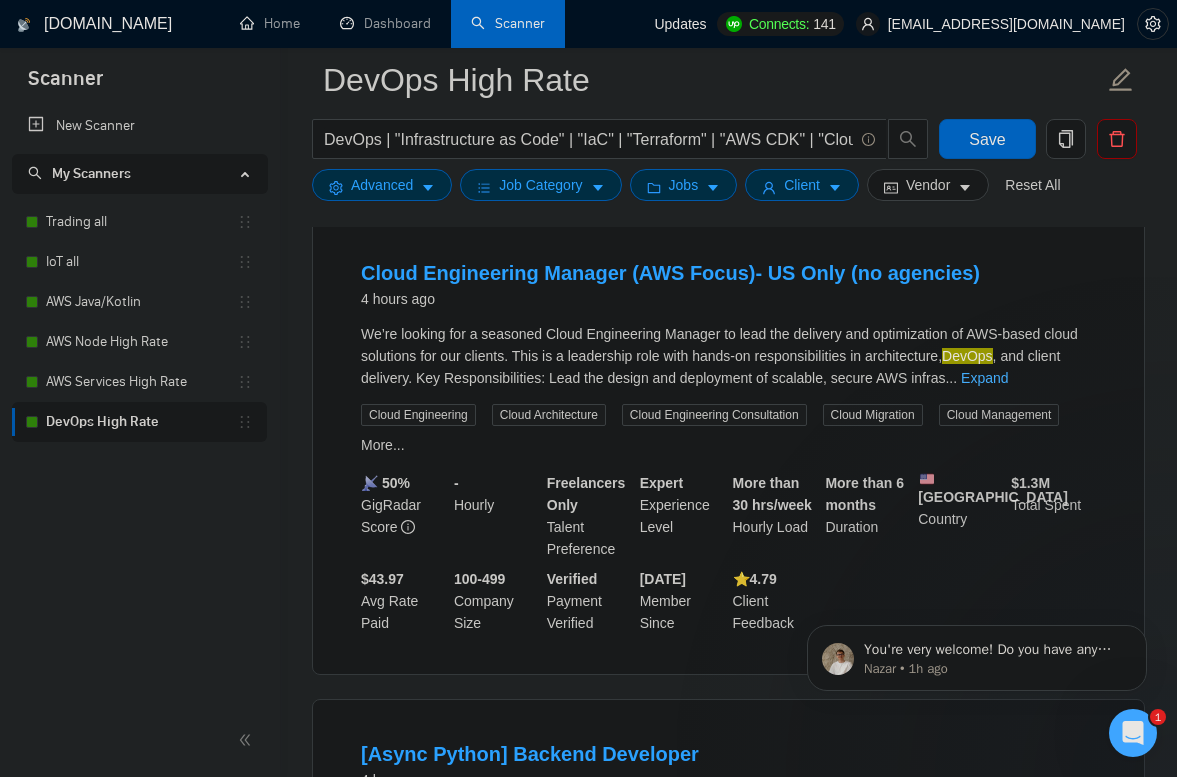 click on "Expand" at bounding box center (984, 378) 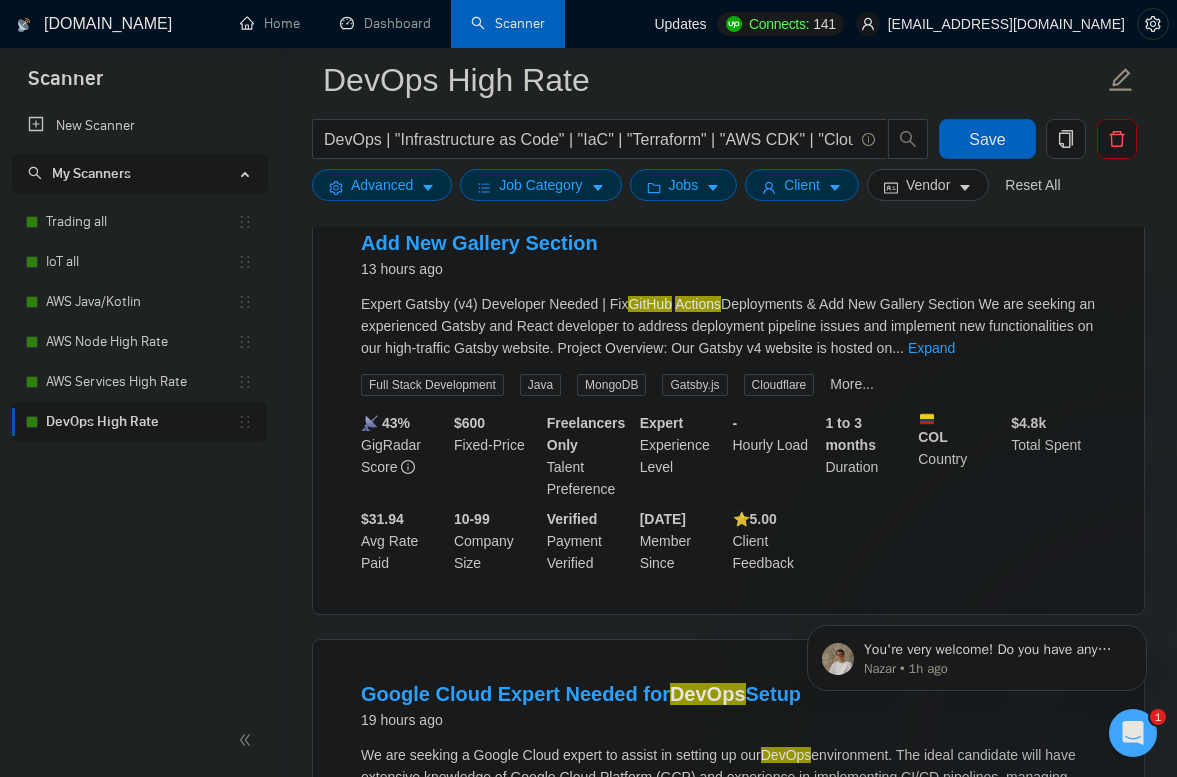 scroll, scrollTop: 4082, scrollLeft: 0, axis: vertical 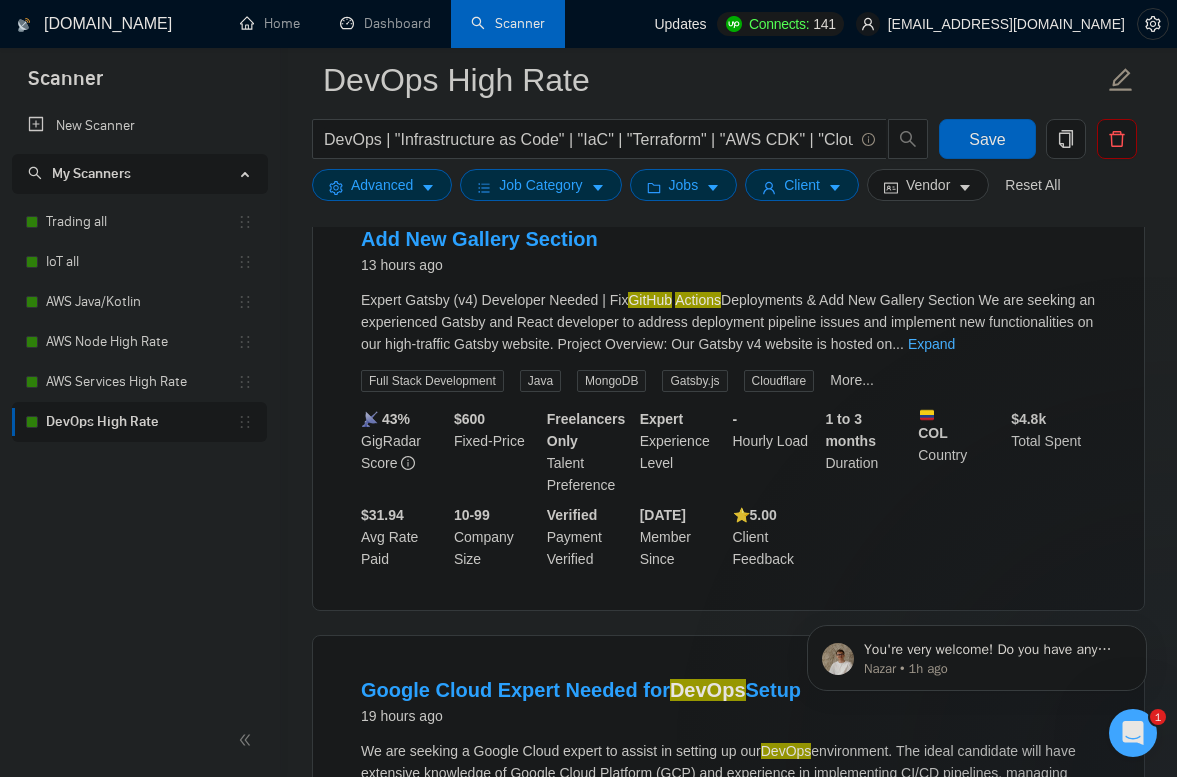 click on "Expand" at bounding box center [931, 344] 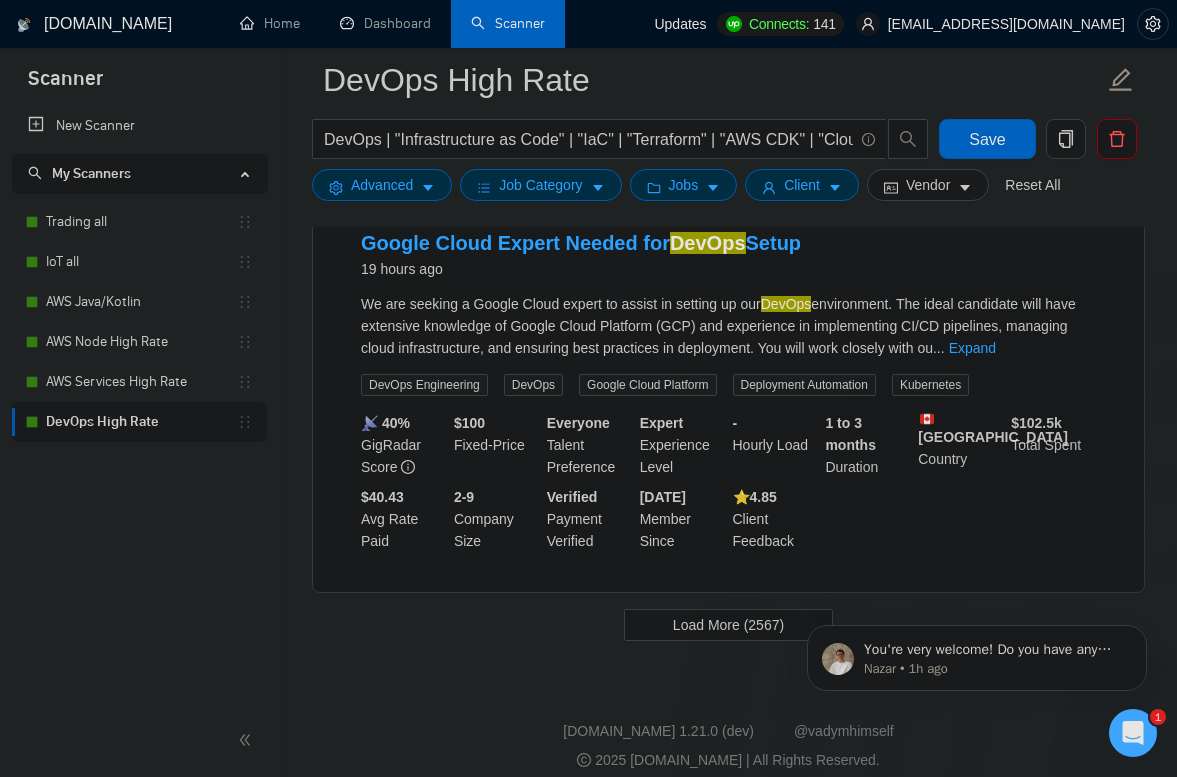 scroll, scrollTop: 4920, scrollLeft: 0, axis: vertical 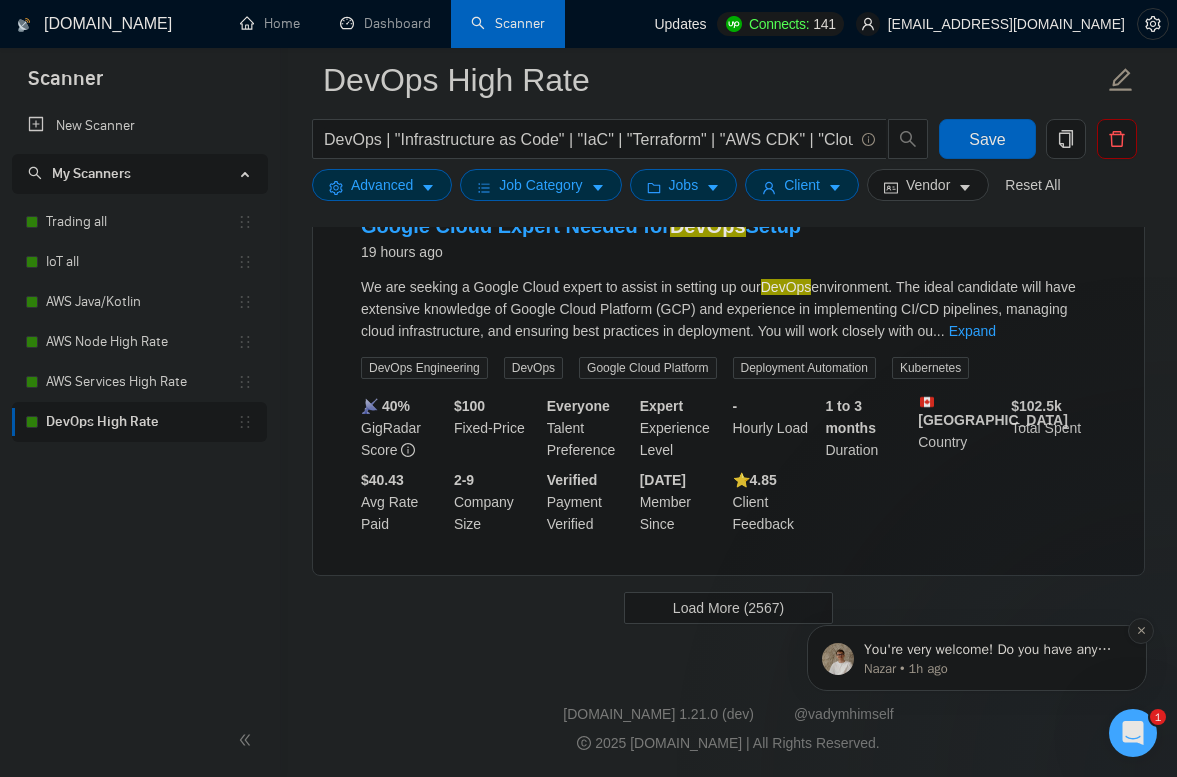click at bounding box center [1141, 631] 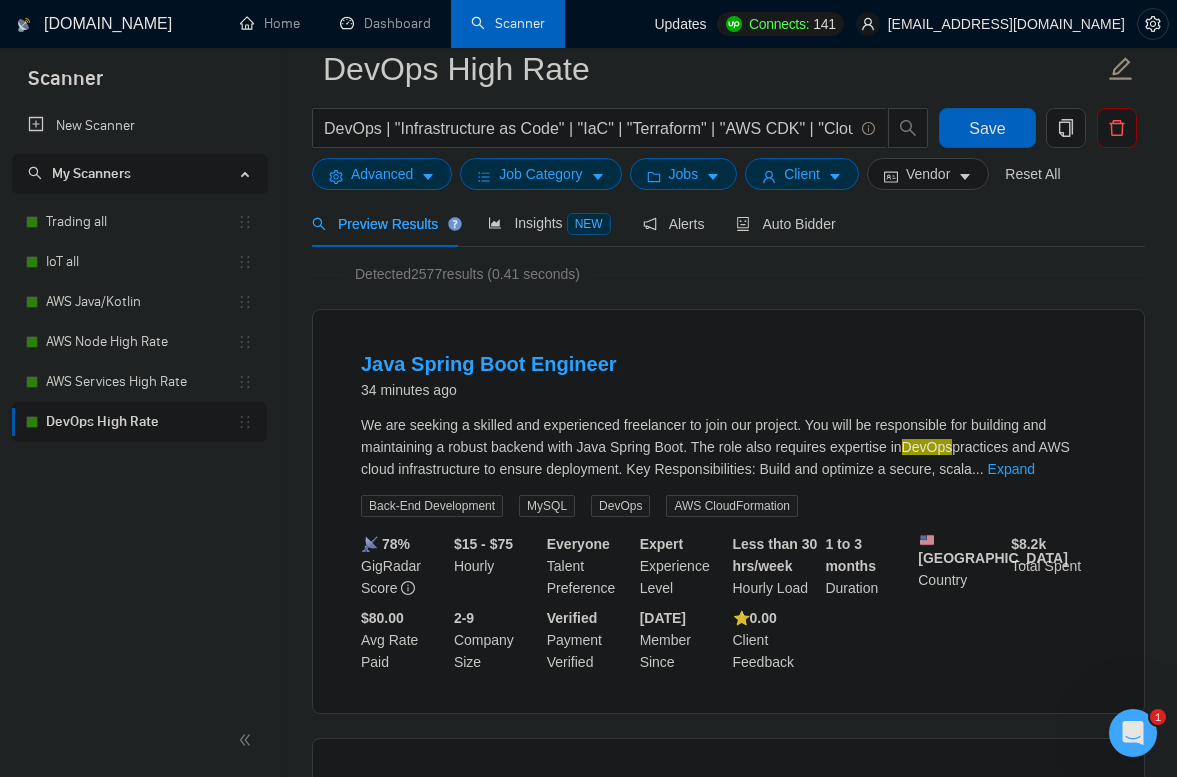 scroll, scrollTop: 0, scrollLeft: 0, axis: both 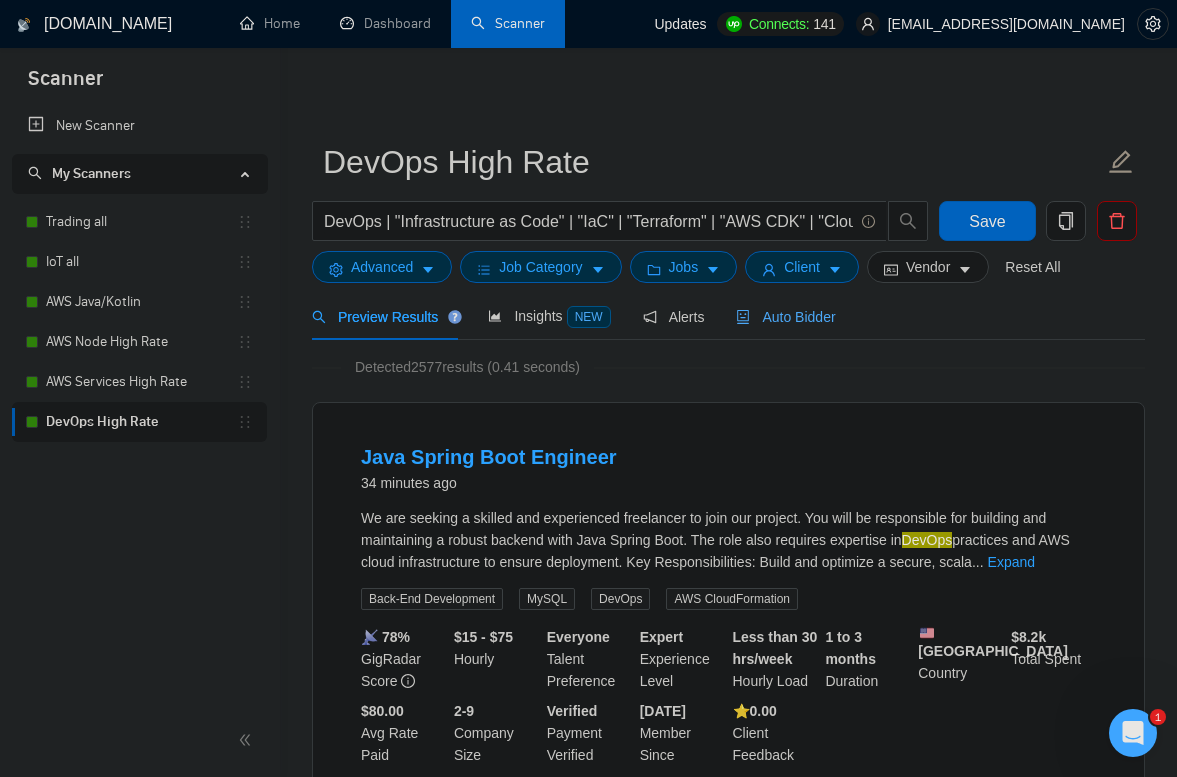 click on "Auto Bidder" at bounding box center [785, 317] 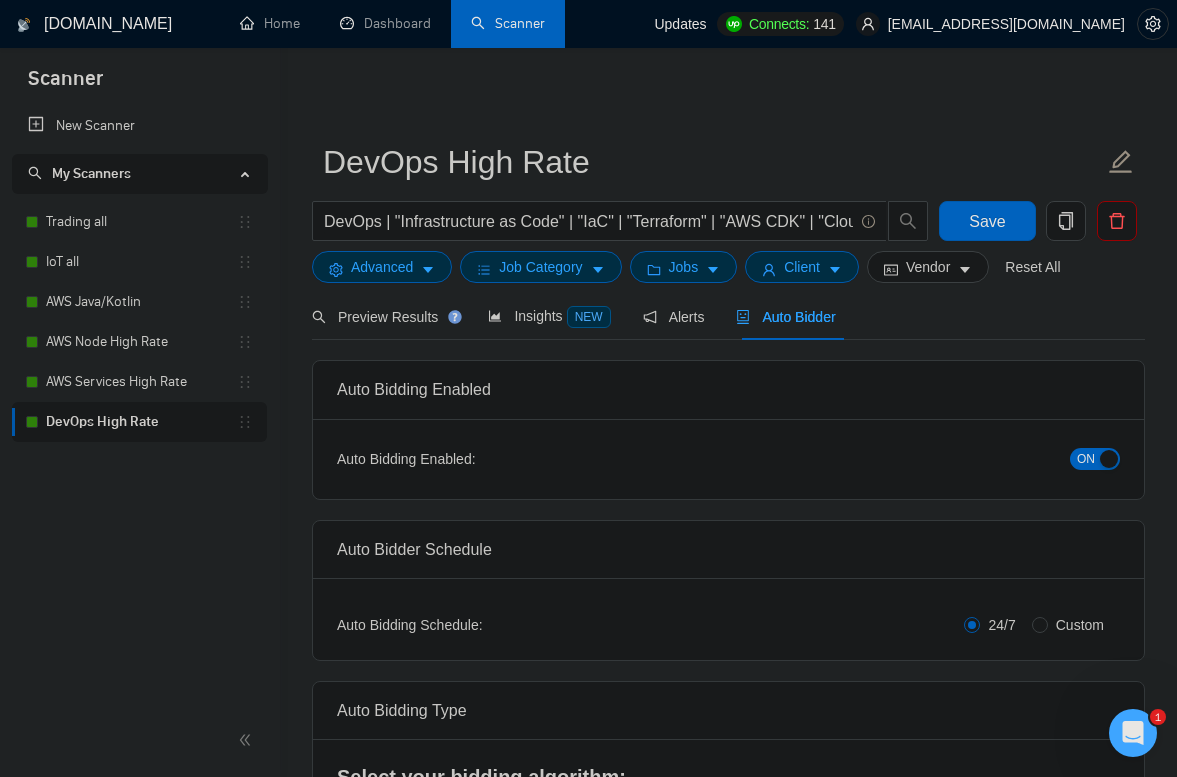 type 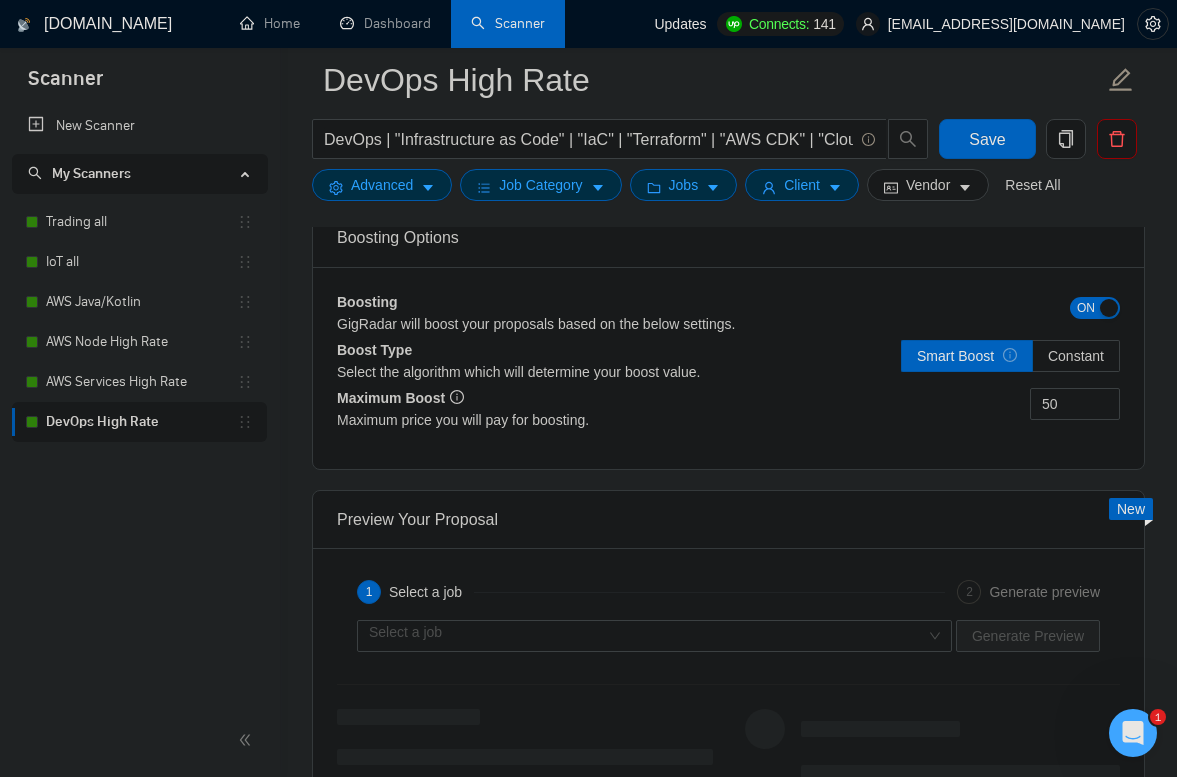 scroll, scrollTop: 2781, scrollLeft: 0, axis: vertical 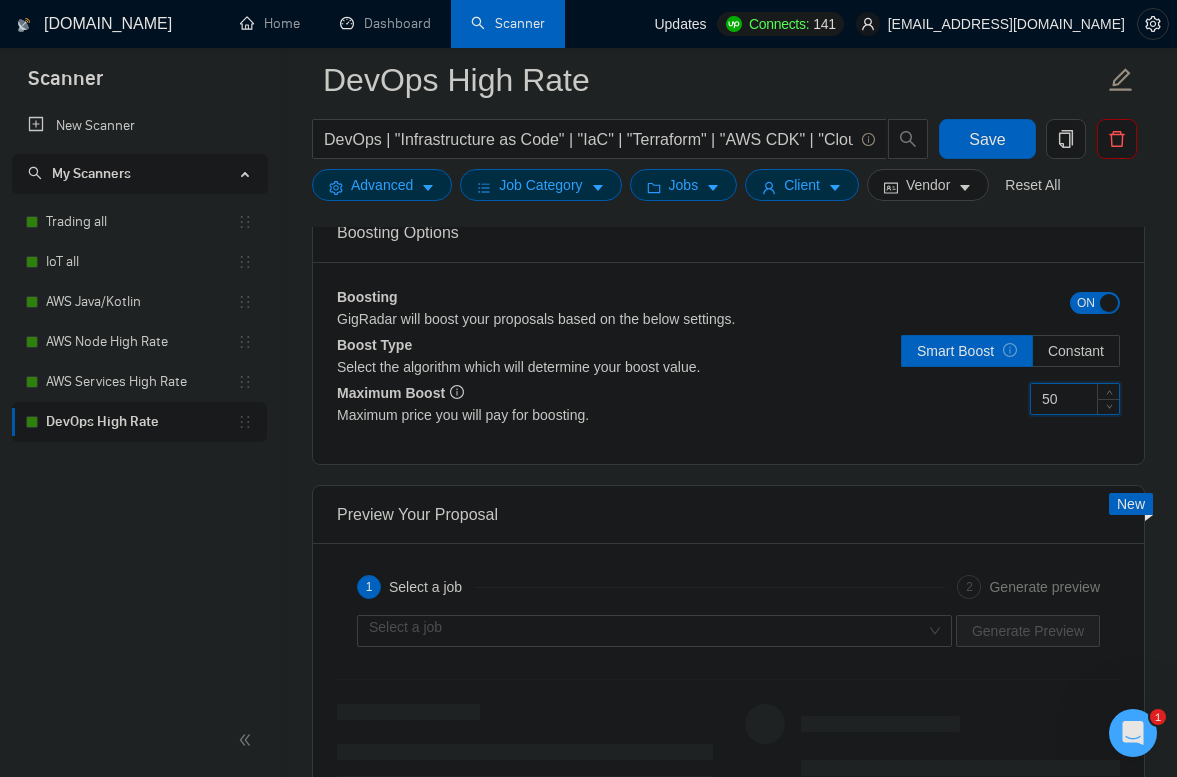 drag, startPoint x: 1090, startPoint y: 400, endPoint x: 939, endPoint y: 389, distance: 151.40013 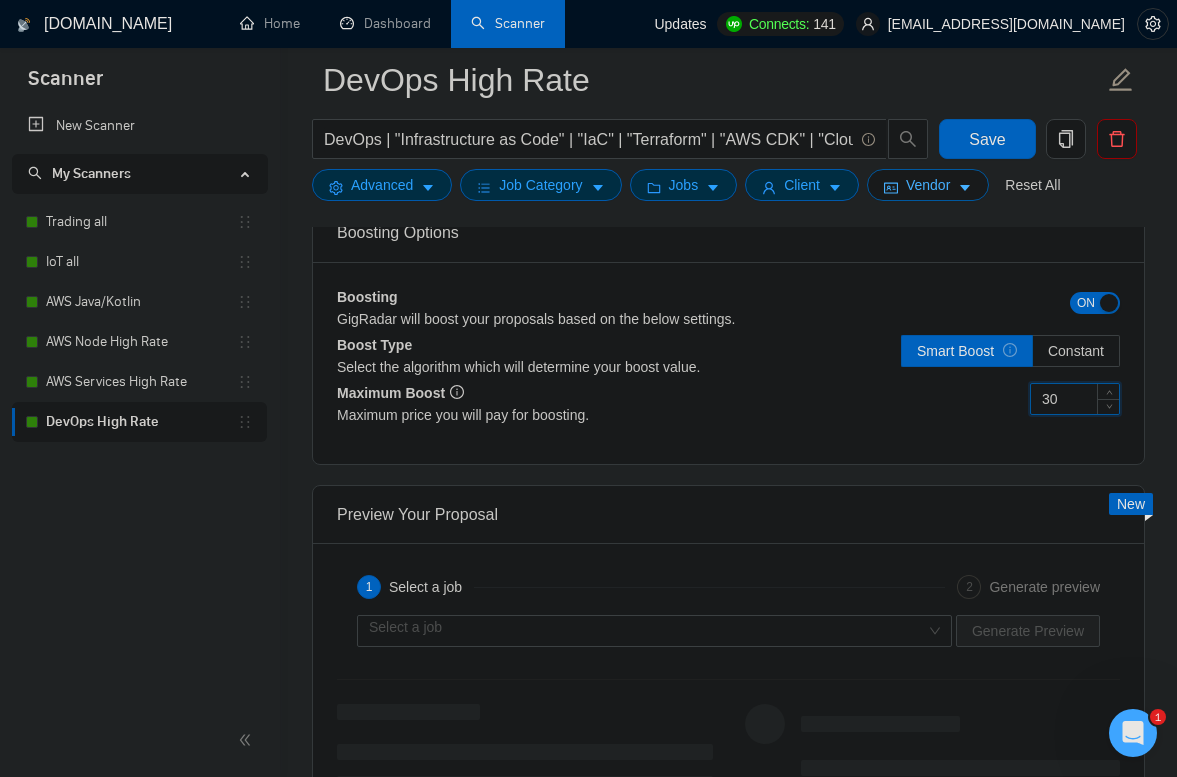 type on "30" 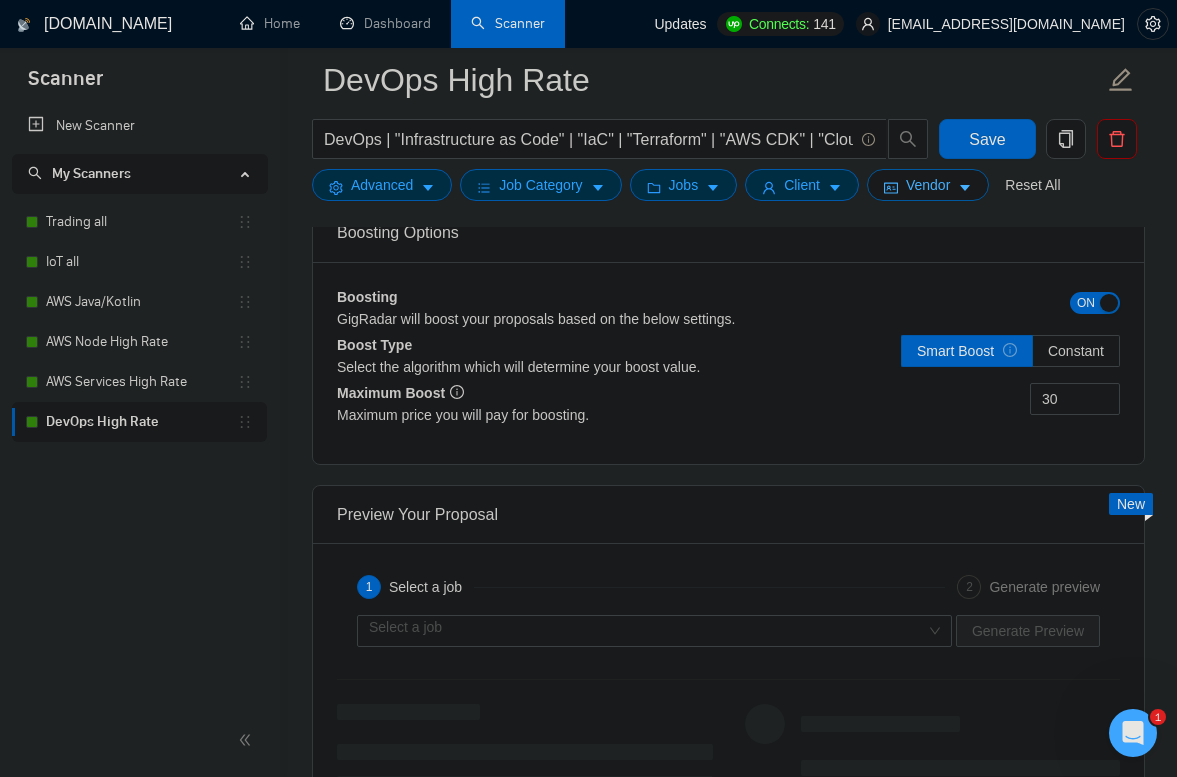 click on "Vendor" at bounding box center (928, 185) 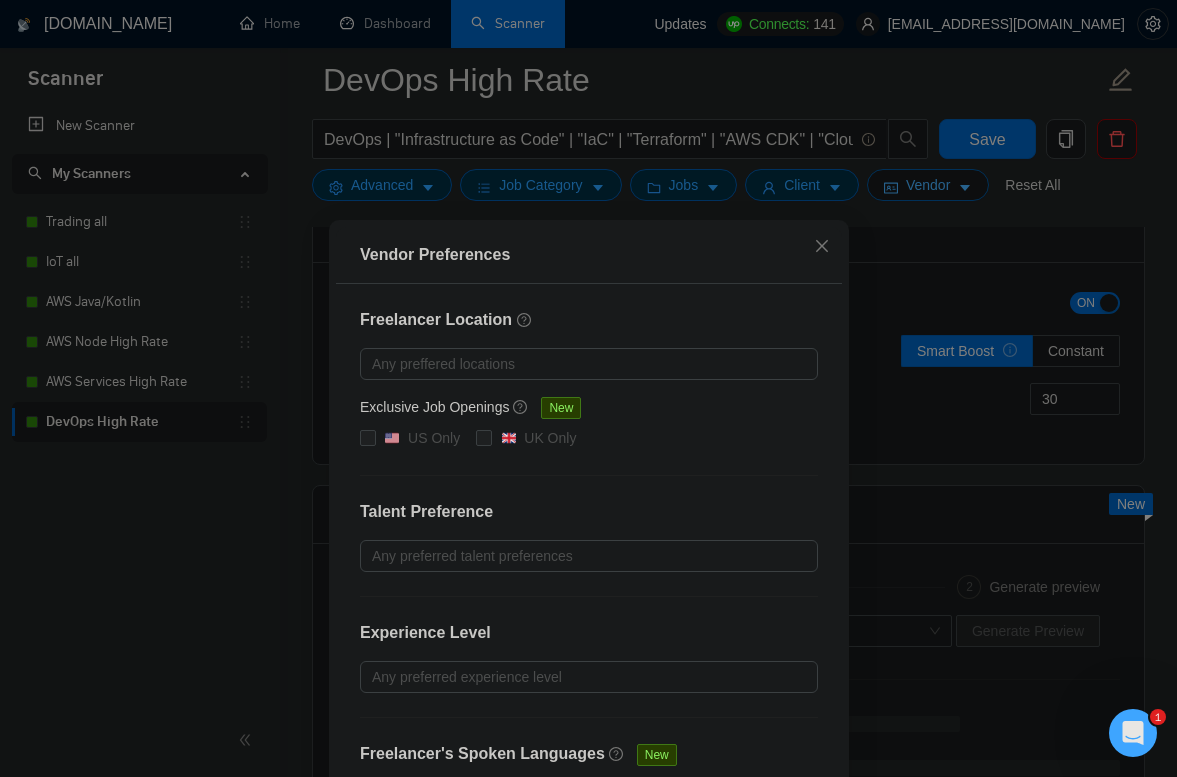 click on "Vendor Preferences Freelancer Location     Any preffered locations Exclusive Job Openings [GEOGRAPHIC_DATA] Only UK Only Talent Preference   Any preferred talent preferences Experience Level   Any preferred experience level Freelancer's Spoken Languages New   Any preffered languages Reset OK" at bounding box center (588, 388) 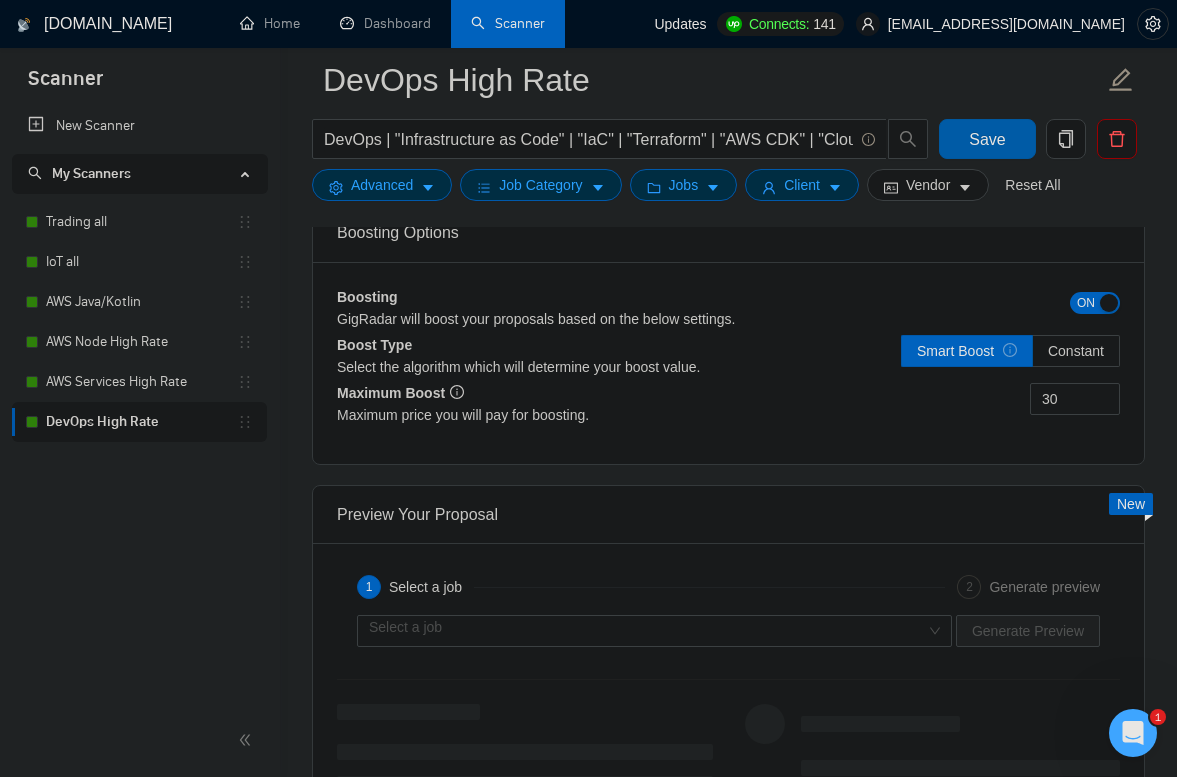 click on "Save" at bounding box center (987, 139) 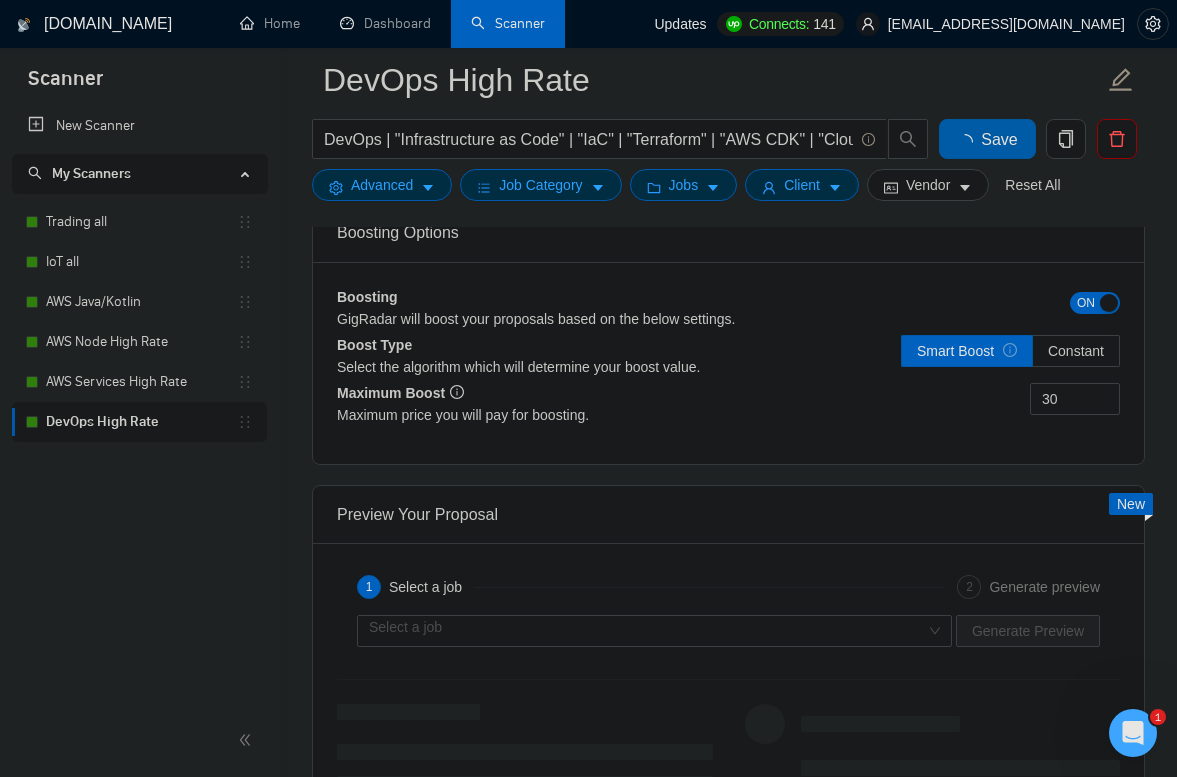 type 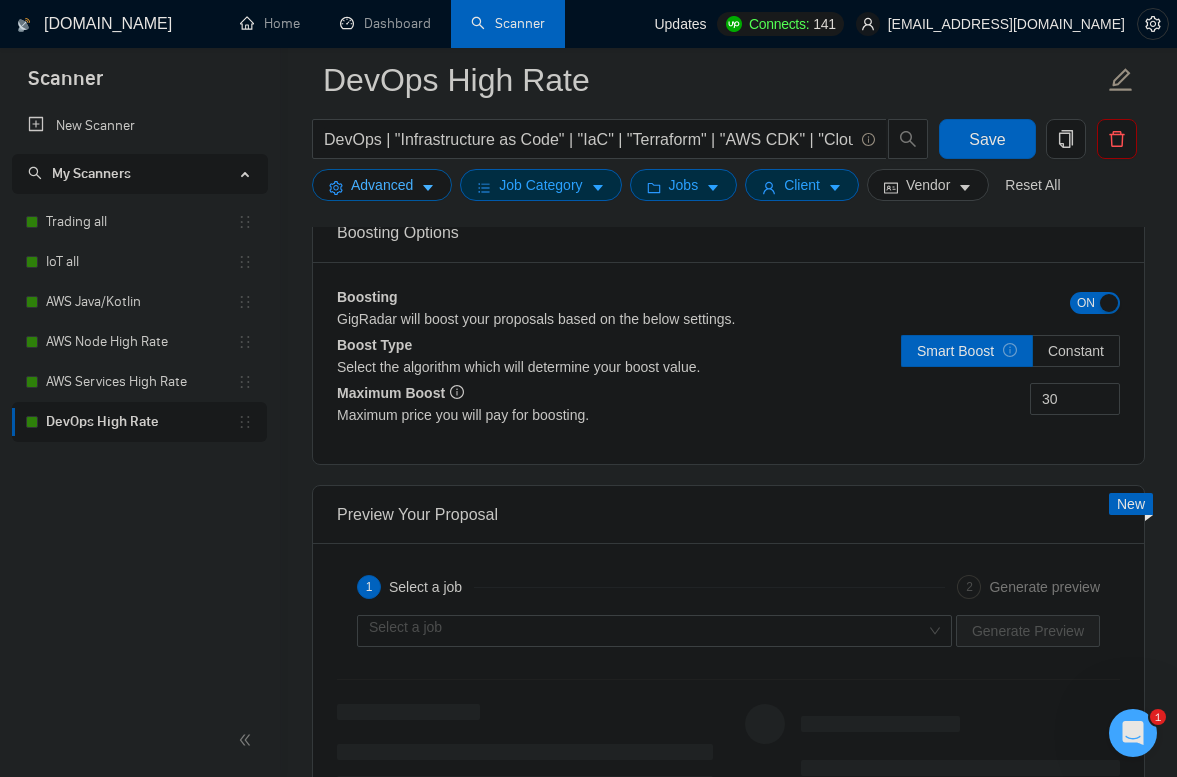 click on "Advanced" at bounding box center [382, 185] 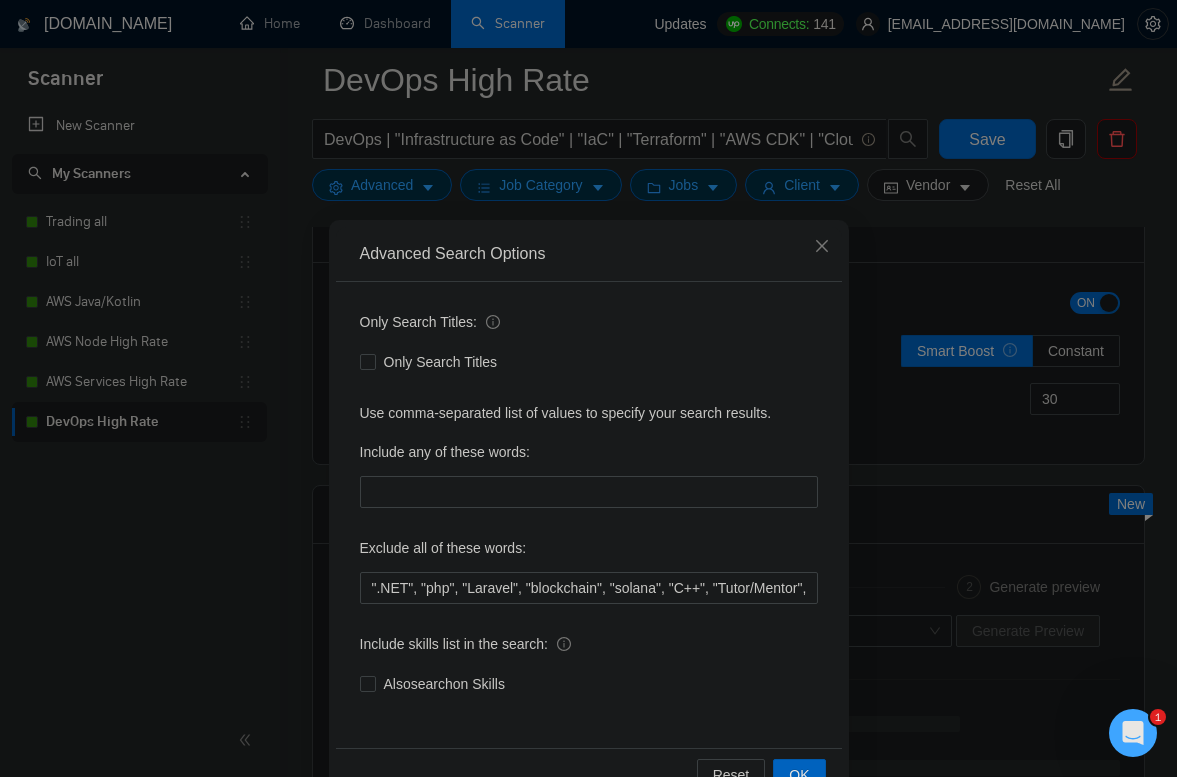 scroll, scrollTop: 46, scrollLeft: 0, axis: vertical 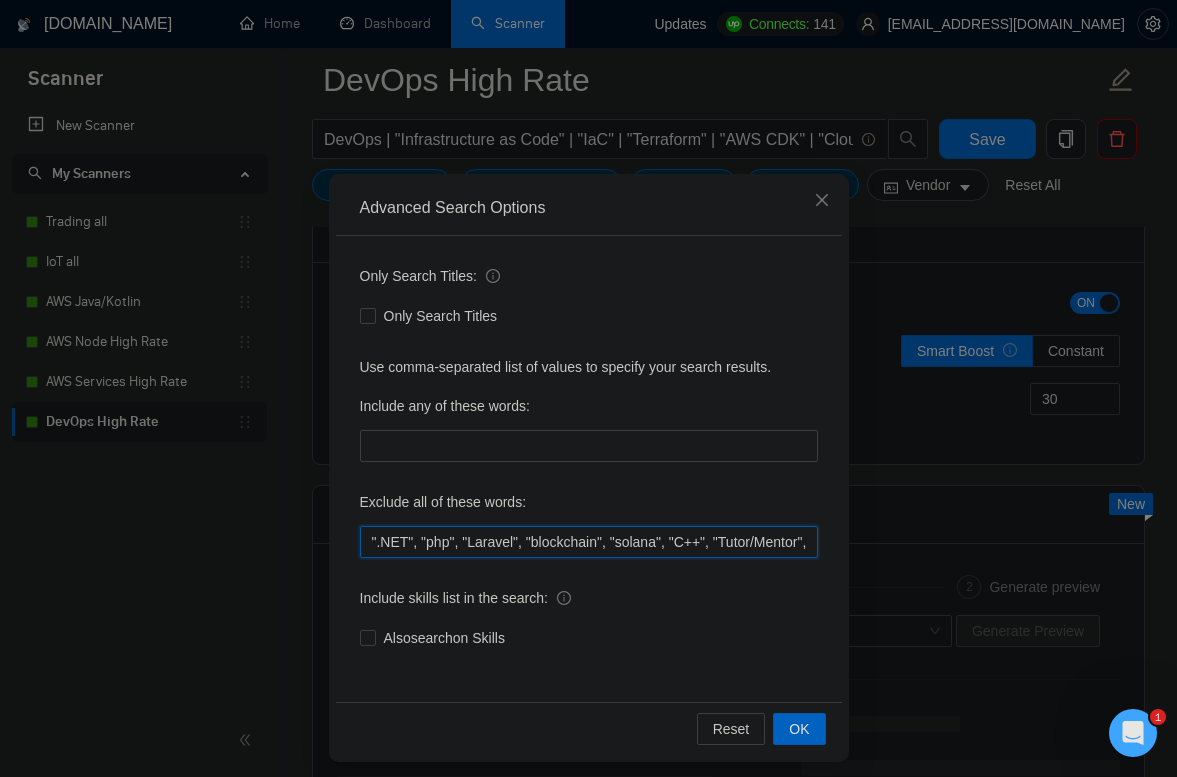 click on "".NET", "php", "Laravel", "blockchain", "solana", "C++", "Tutor/Mentor", "teach me", "No agencies", "agency environment", "won't be recruiting agencies", "agencies not to apply", "No agency", "No Agencies", "Individual only", "No agencies please", "(No agencies please)", "Candidate Interviewing", "Candidate Interview Consulting", "this job is not open to teams", "this job is not open to agency", "this job is not open to companies", "NO AGENCY", "Freelancers Only", "NOT AGENCY", "NOT AGENCY)", "no agency", "no agencies", "individual only", "freelancers only", "No Agencies!", "independent contractors only"" at bounding box center (589, 542) 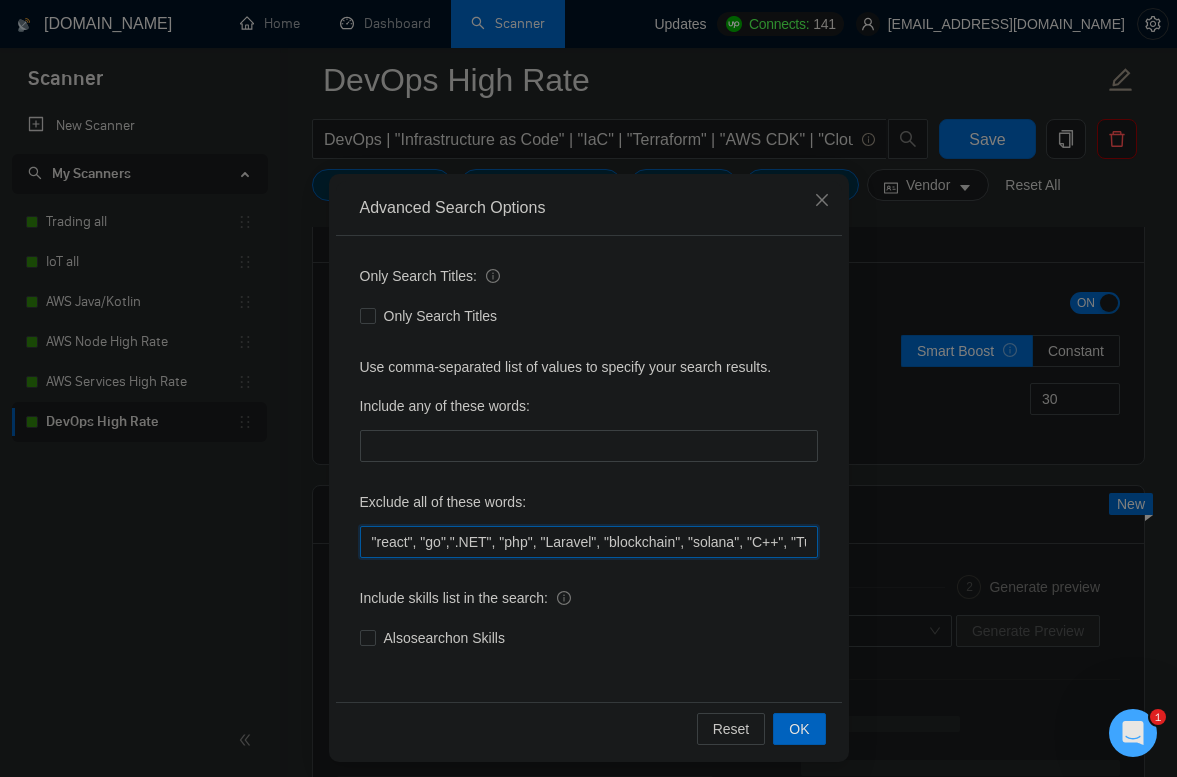 type on ""react", "go", ".NET", "php", "Laravel", "blockchain", "solana", "C++", "Tutor/Mentor", "teach me", "No agencies", "agency environment", "won't be recruiting agencies", "agencies not to apply", "No agency", "No Agencies", "Individual only", "No agencies please", "(No agencies please)", "Candidate Interviewing", "Candidate Interview Consulting", "this job is not open to teams", "this job is not open to agency", "this job is not open to companies", "NO AGENCY", "Freelancers Only", "NOT AGENCY", "NOT AGENCY)", "no agency", "no agencies", "individual only", "freelancers only", "No Agencies!", "independent contractors only"" 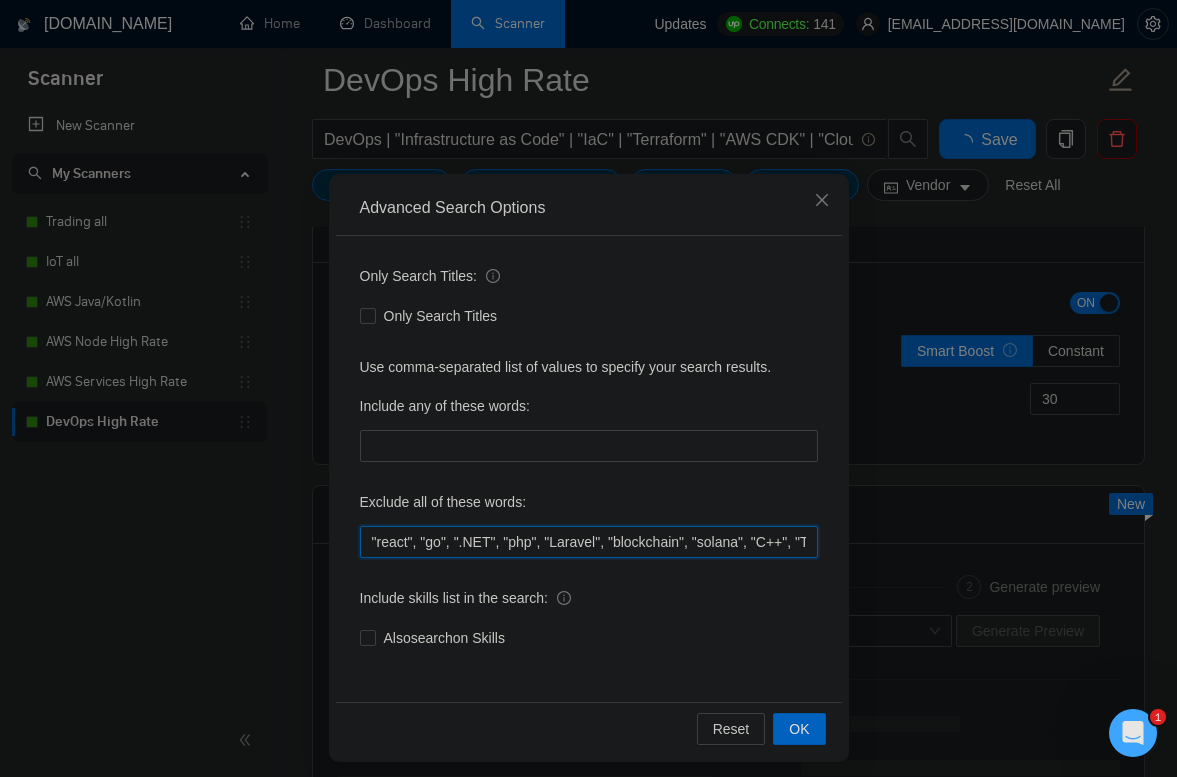 type 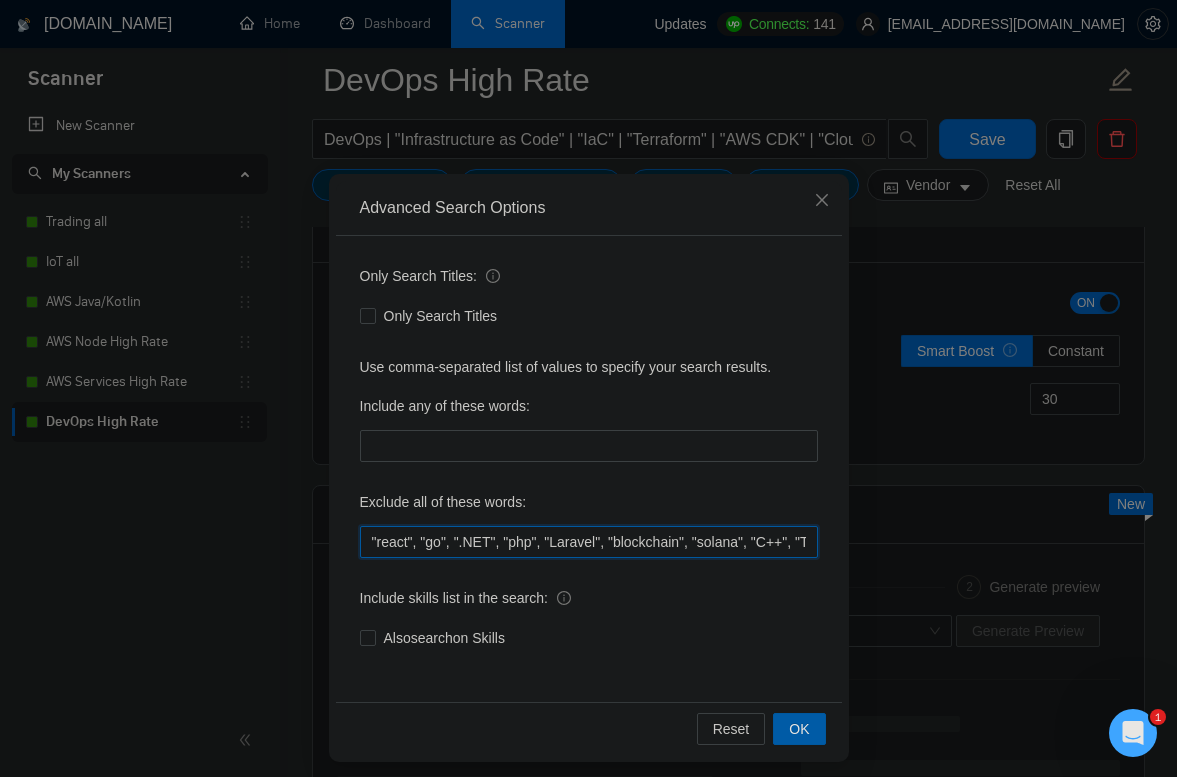 type on ""react", "go", ".NET", "php", "Laravel", "blockchain", "solana", "C++", "Tutor/Mentor", "teach me", "No agencies", "agency environment", "won't be recruiting agencies", "agencies not to apply", "No agency", "No Agencies", "Individual only", "No agencies please", "(No agencies please)", "Candidate Interviewing", "Candidate Interview Consulting", "this job is not open to teams", "this job is not open to agency", "this job is not open to companies", "NO AGENCY", "Freelancers Only", "NOT AGENCY", "NOT AGENCY)", "no agency", "no agencies", "individual only", "freelancers only", "No Agencies!", "independent contractors only"" 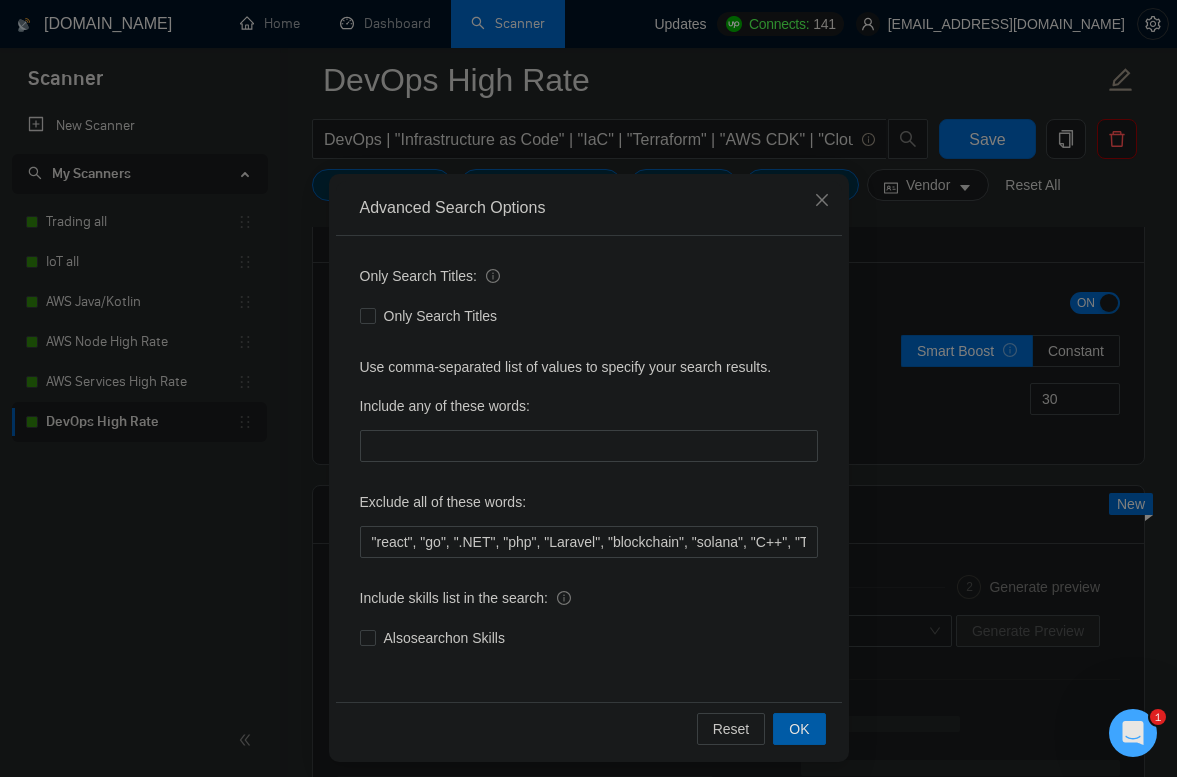 click on "OK" at bounding box center (799, 729) 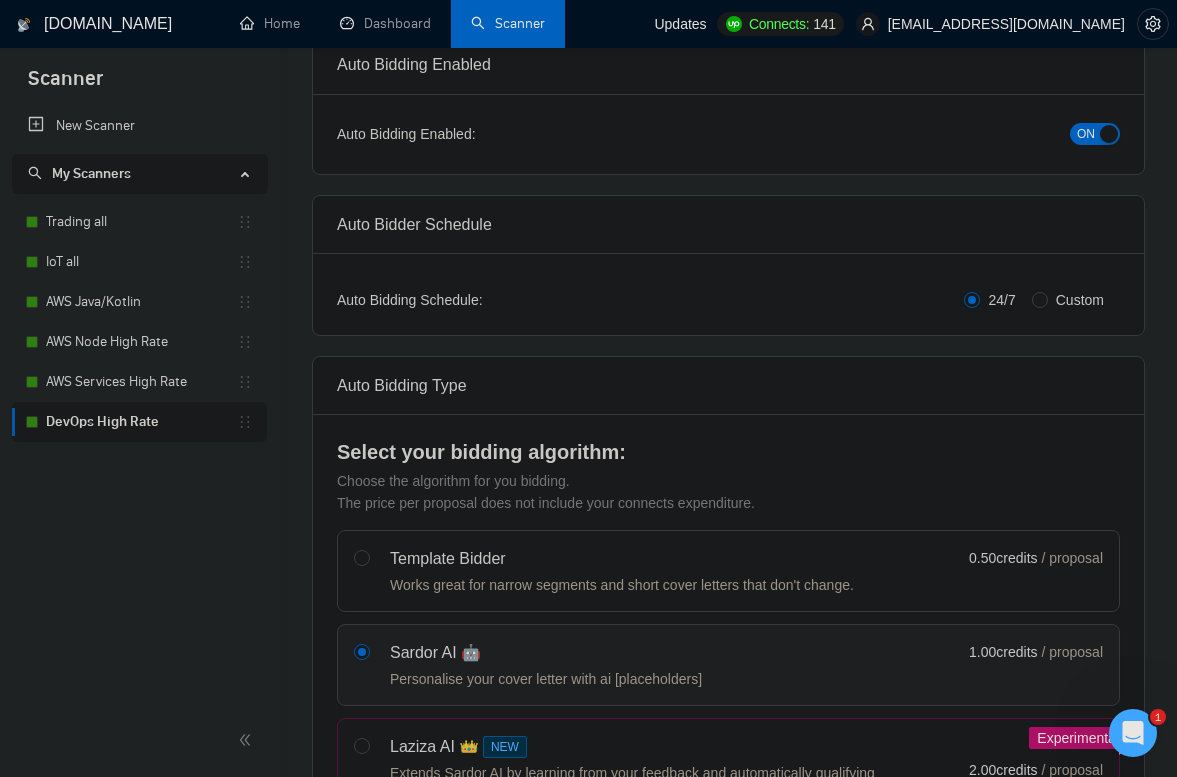 scroll, scrollTop: 0, scrollLeft: 0, axis: both 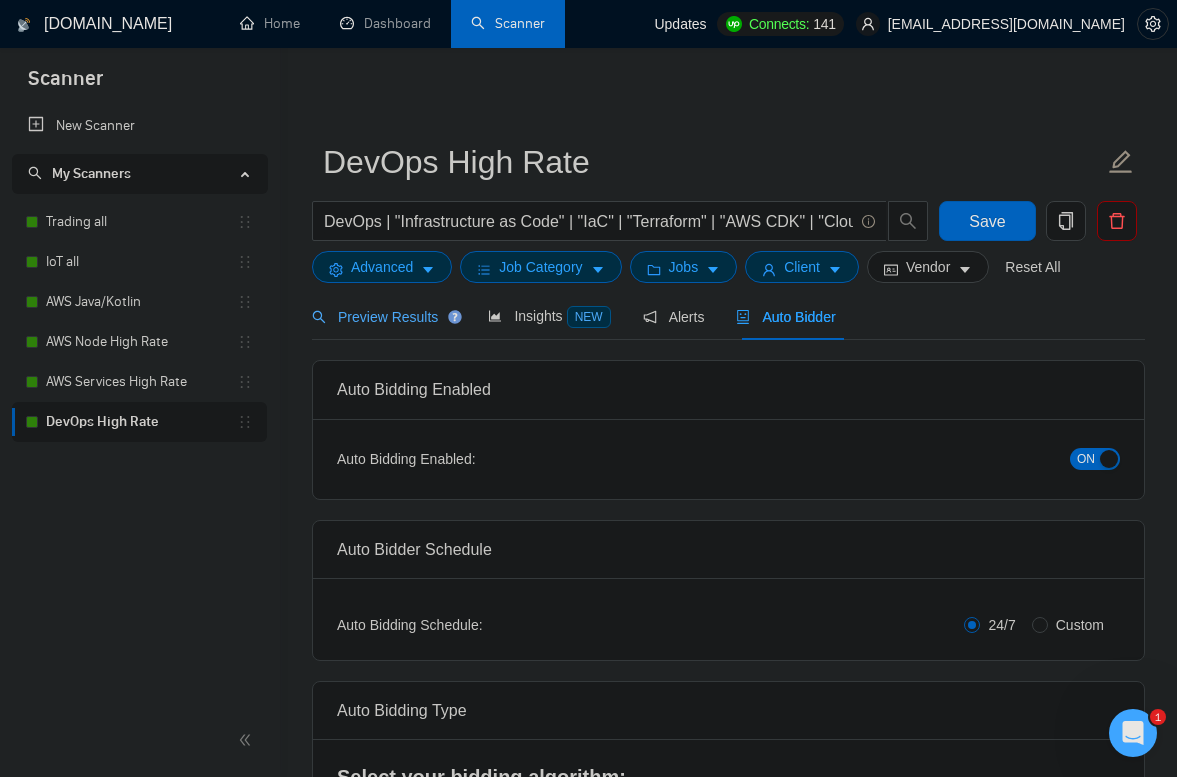 click on "Preview Results" at bounding box center [384, 317] 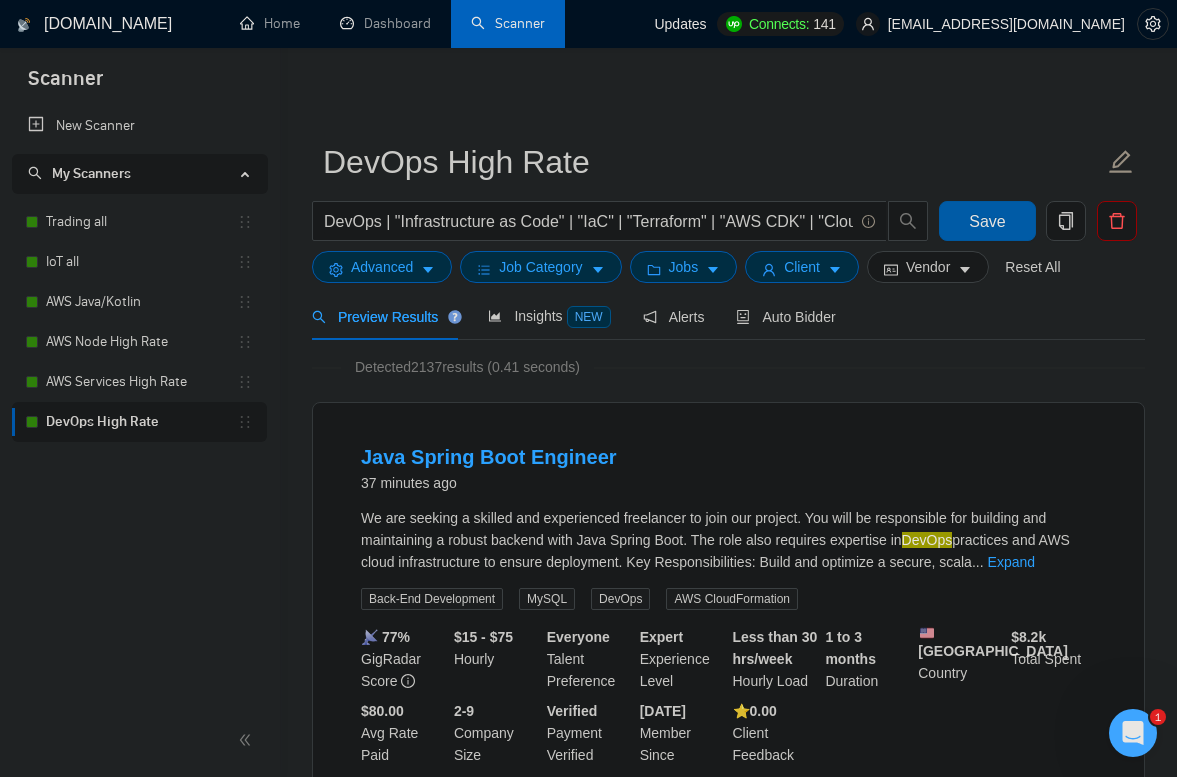 click on "Save" at bounding box center [987, 221] 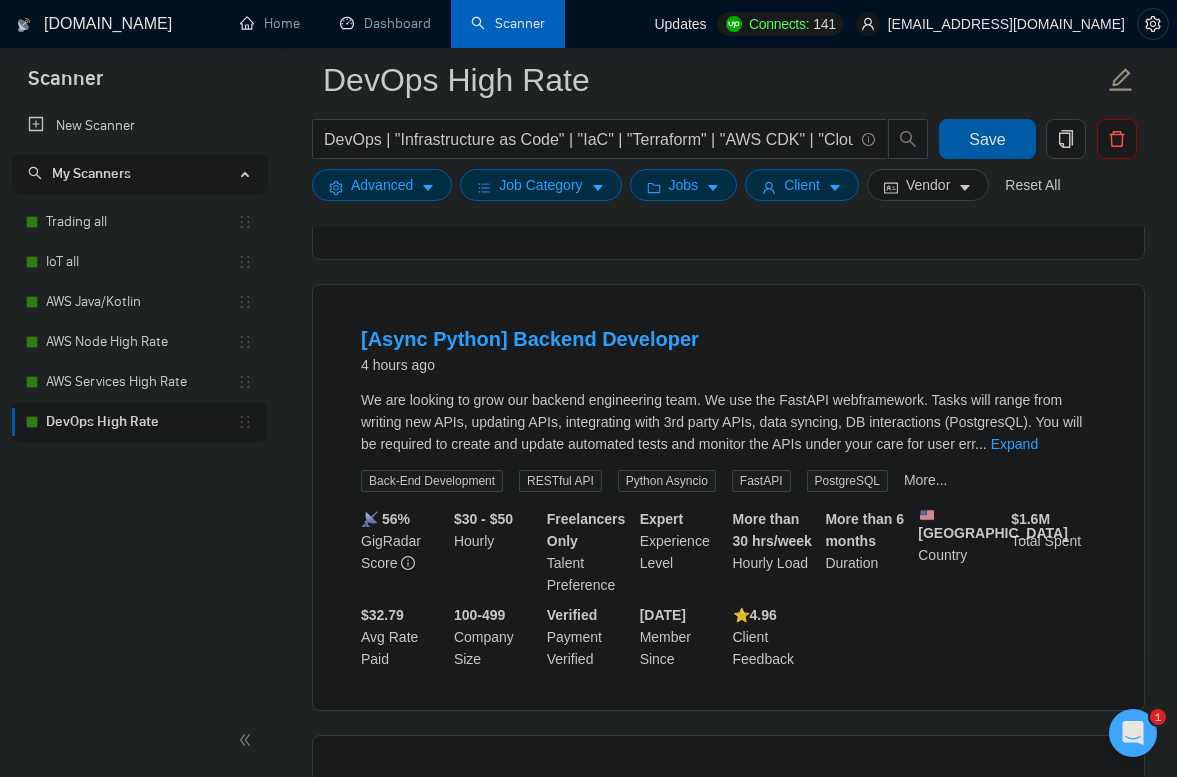 scroll, scrollTop: 1019, scrollLeft: 0, axis: vertical 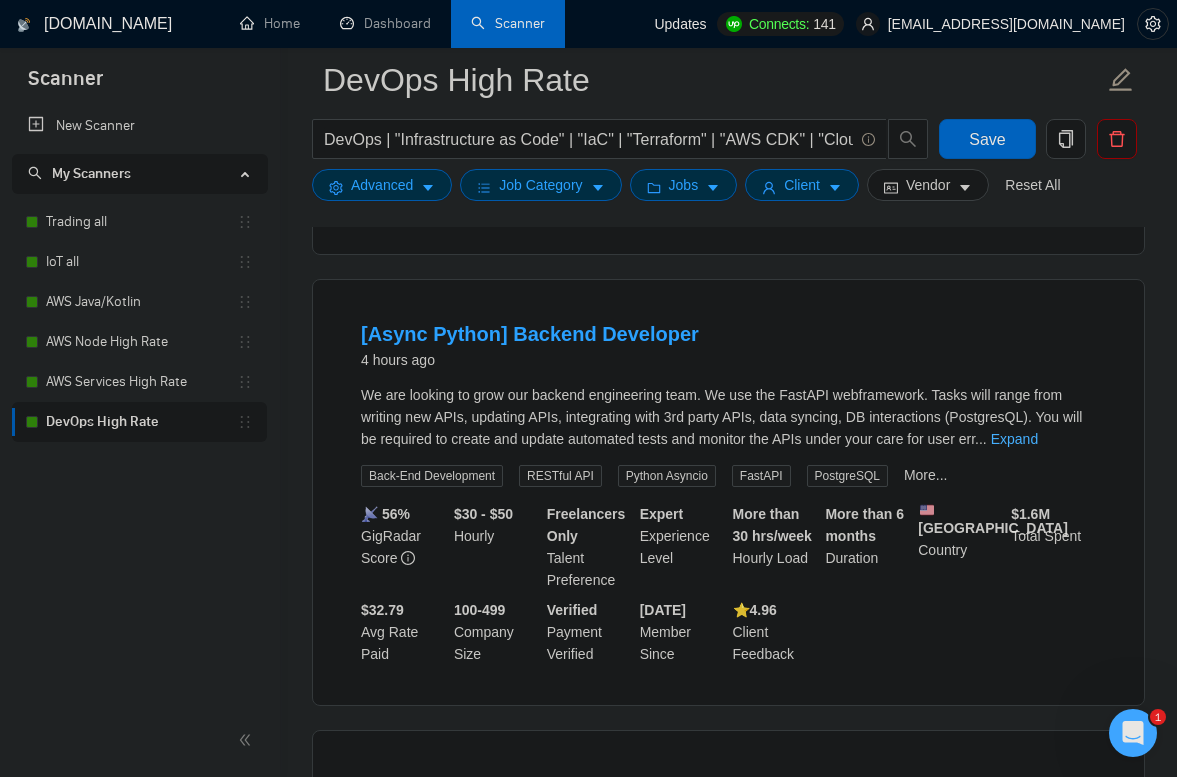 click on "Expand" at bounding box center [1014, 439] 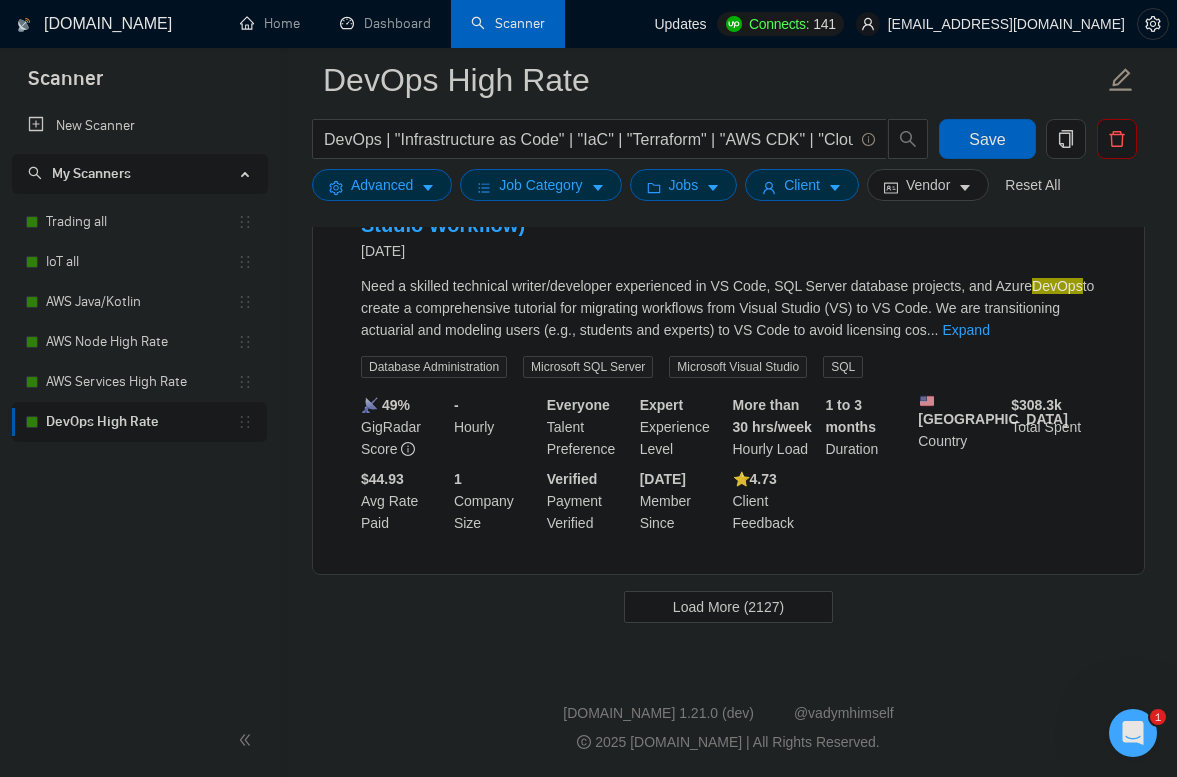 scroll, scrollTop: 4452, scrollLeft: 0, axis: vertical 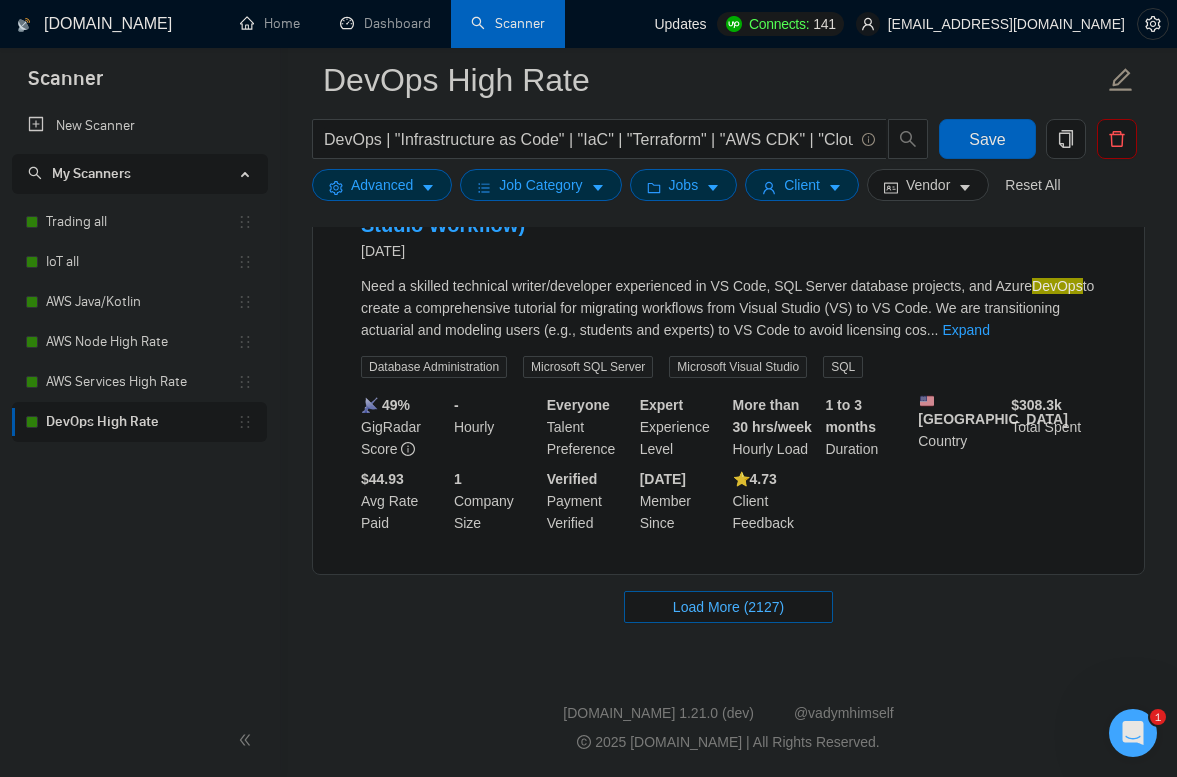 click on "Load More (2127)" at bounding box center (728, 607) 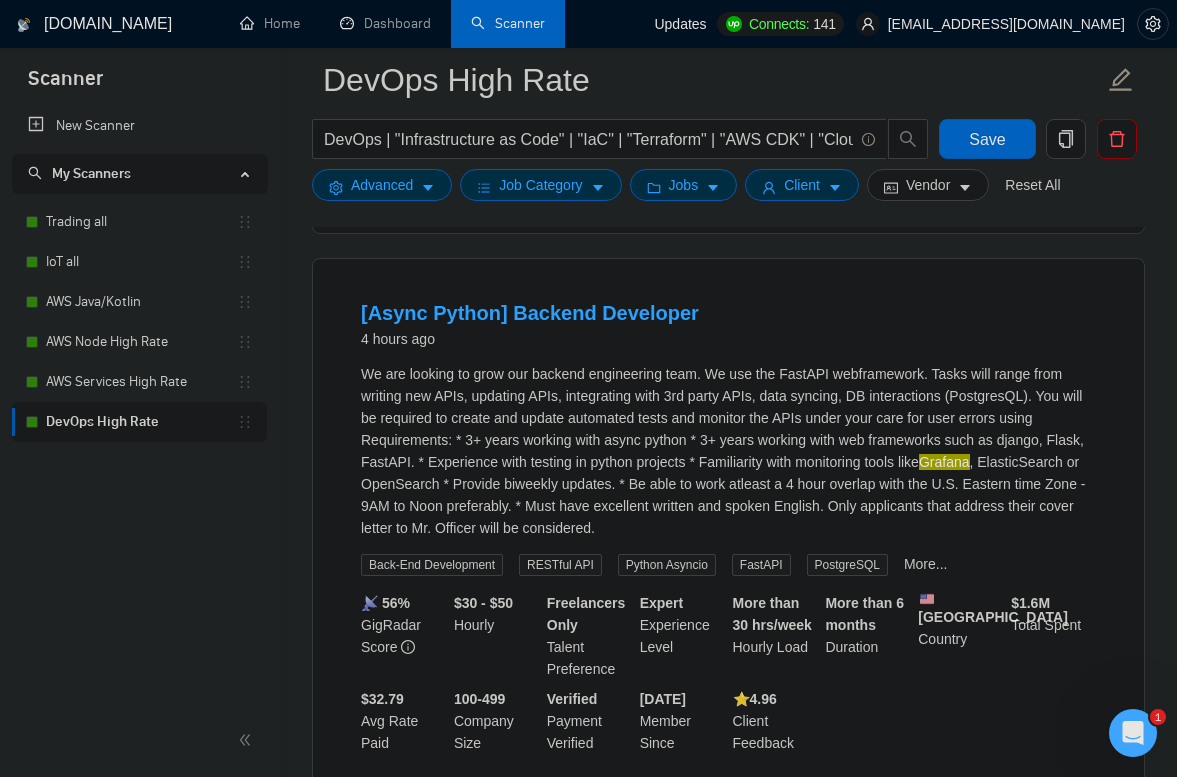 scroll, scrollTop: 620, scrollLeft: 0, axis: vertical 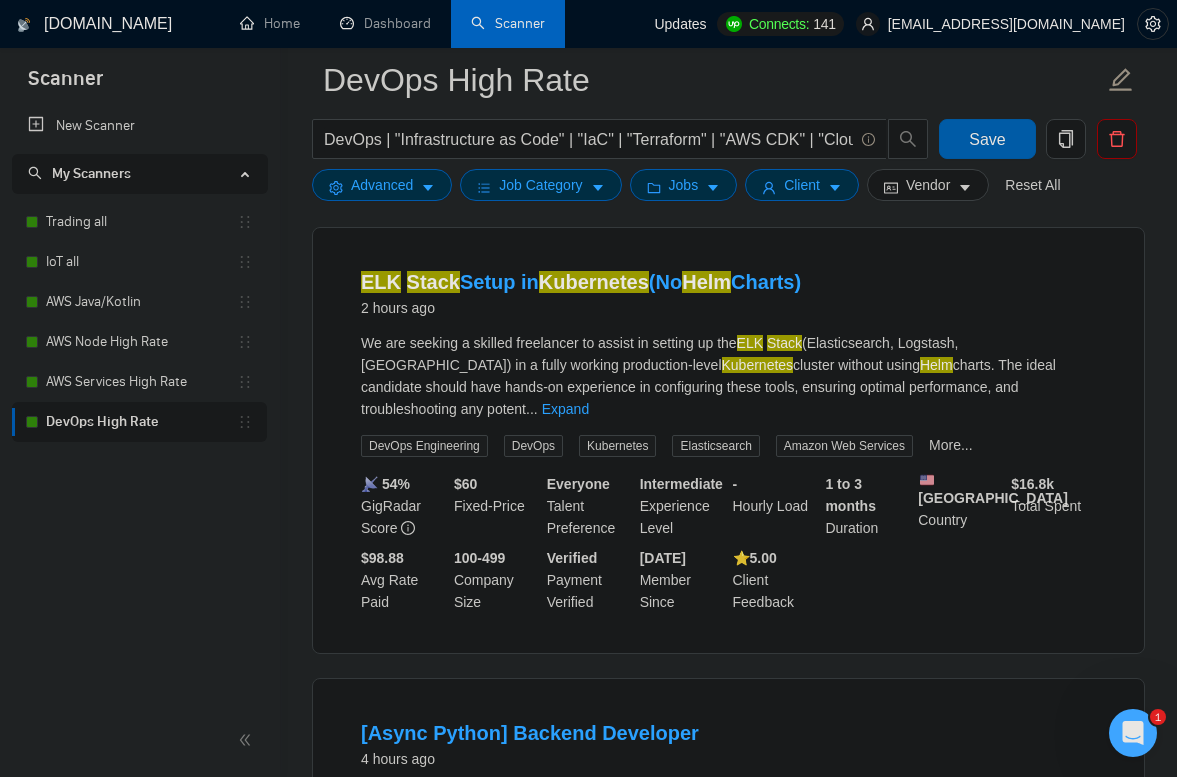 click on "Save" at bounding box center [987, 139] 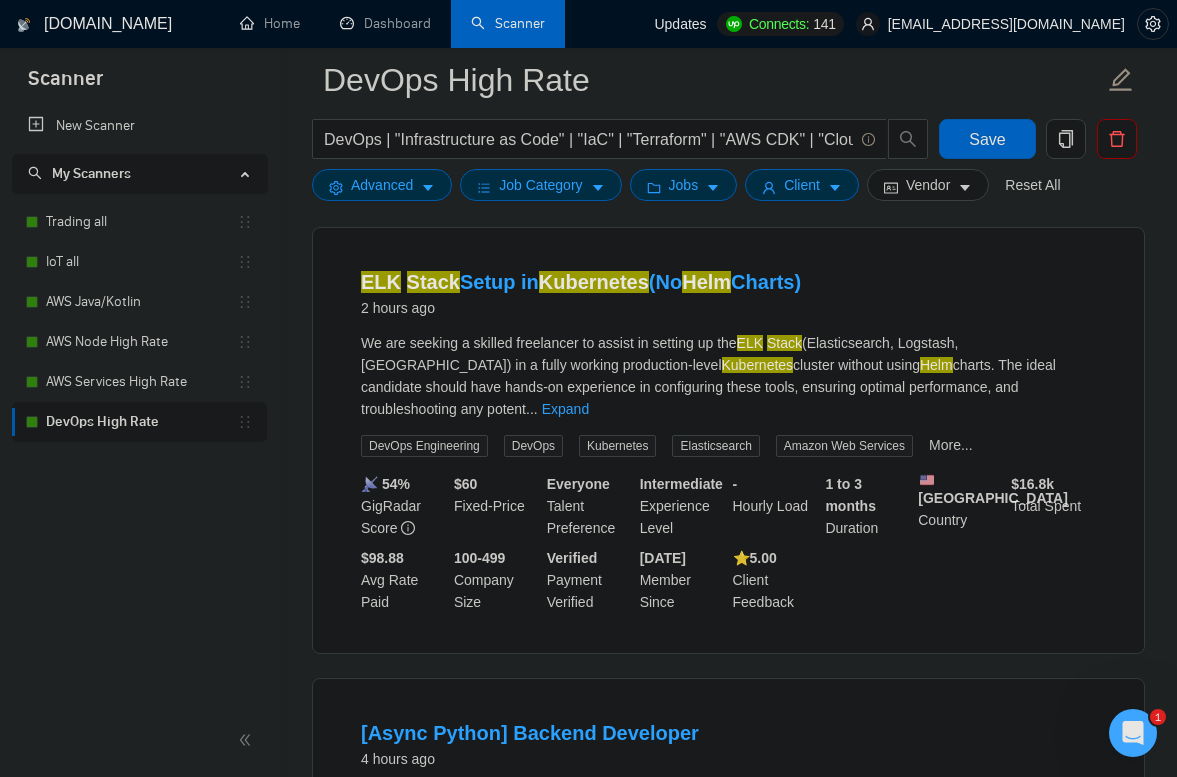 click on "New Scanner My Scanners Trading all IoT all AWS Java/Kotlin AWS Node High Rate AWS Services High Rate DevOps High Rate" at bounding box center [140, 405] 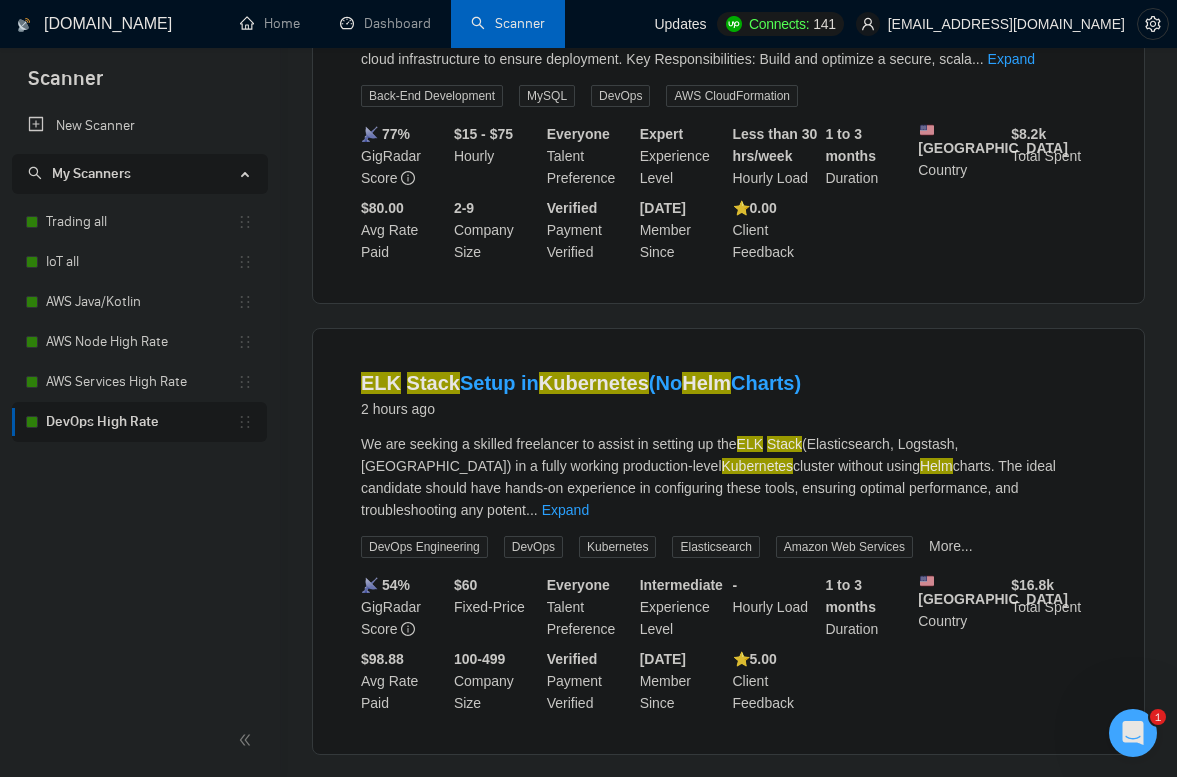 scroll, scrollTop: 0, scrollLeft: 0, axis: both 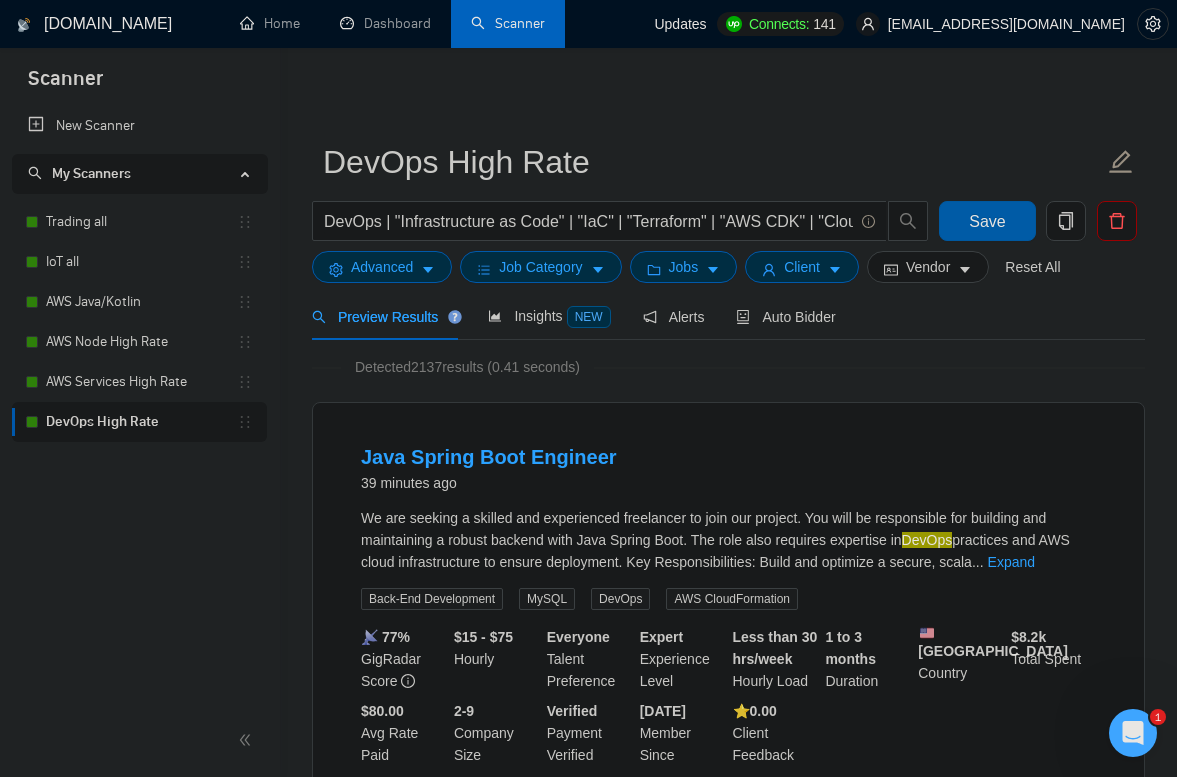click on "Save" at bounding box center (987, 221) 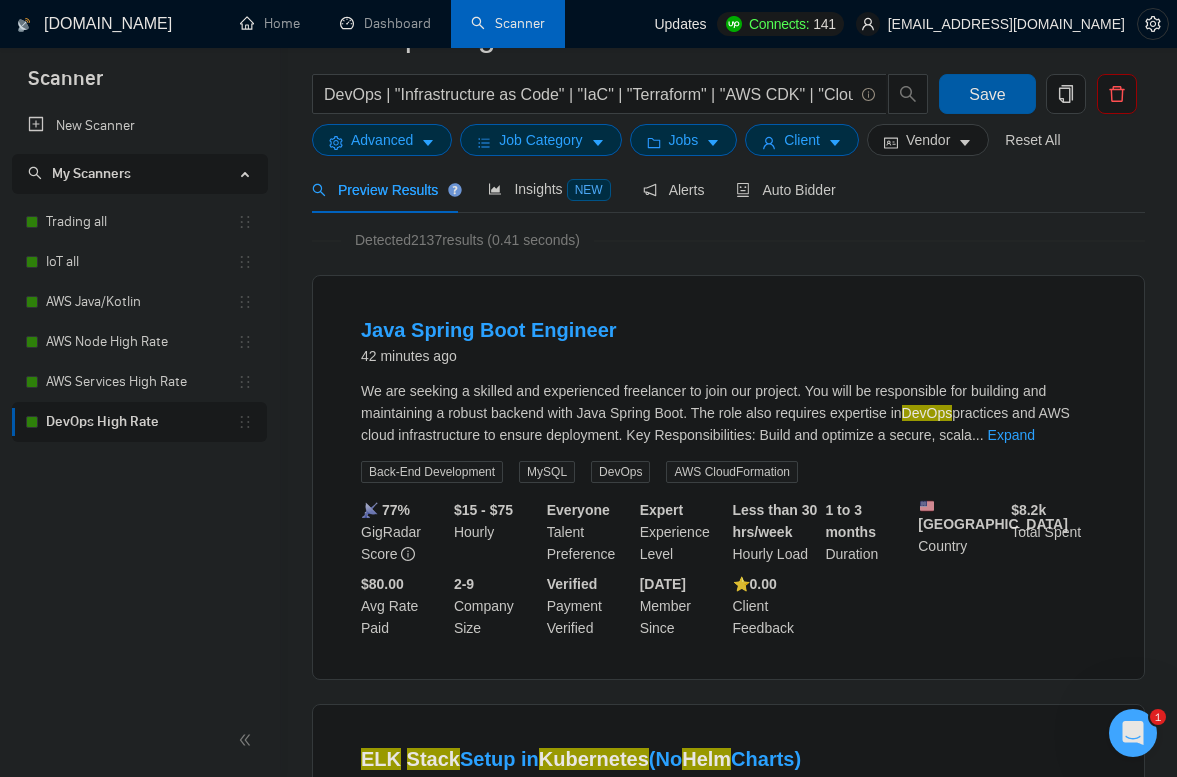 scroll, scrollTop: 0, scrollLeft: 0, axis: both 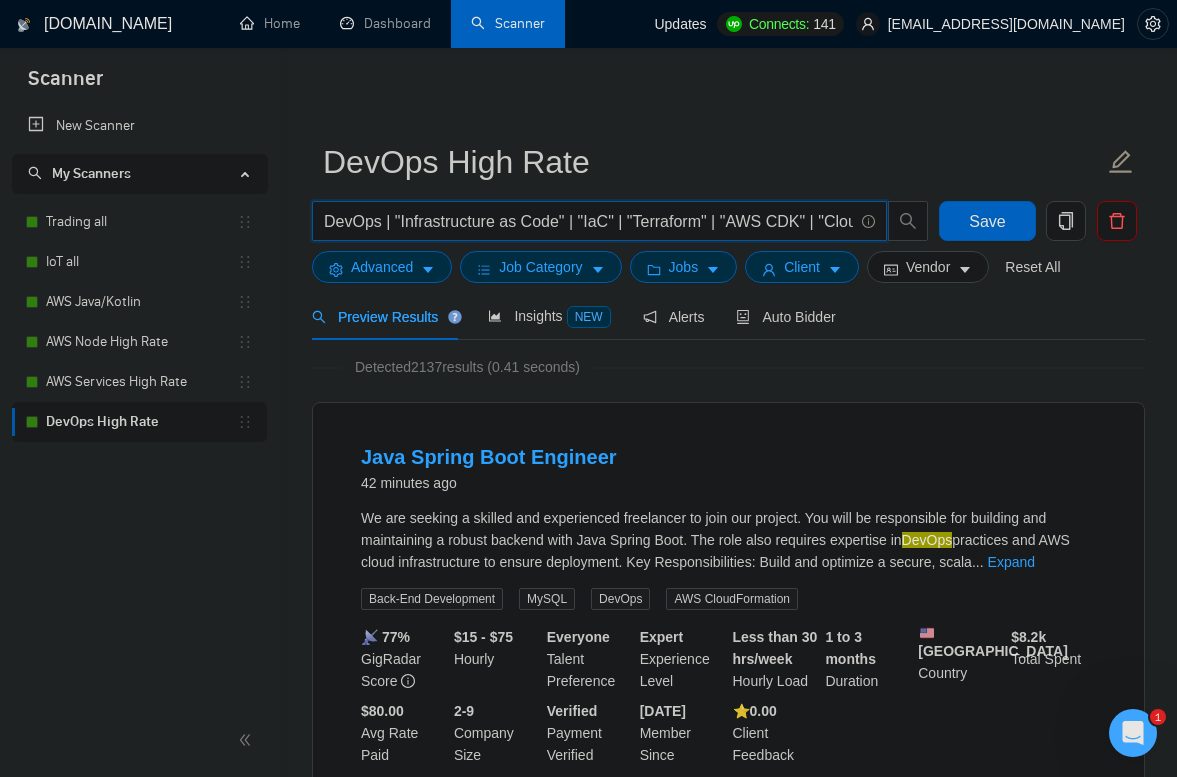 click on "DevOps | "Infrastructure as Code" | "IaC" | "Terraform" | "AWS CDK" | "CloudFormation" | "Continuous Integration" | "Continuous Deployment" | "GitHub Actions" | "GitLab CI" | "[PERSON_NAME]" | "Bitbucket Pipelines" | "Kubernetes" | "EKS" | "Amazon ECS" | "AWS Fargate" | "Prometheus" | "Grafana" | "AWS CloudWatch" | "New Relic" | "Datadog" | "AWS CodePipeline" | "AWS CodeBuild" | "AWS CodeDeploy" | "Log Aggregation" | "ELK Stack" | "Amazon CloudTrail" | "AWS IAM" | "AWS Secrets Manager" | "HashiCorp Vault" | "Ansible" | "Packer" | "Helm" | "Argo CD" | "Spinnaker" | "Service Mesh" | "Consul" | "Istio" | "Zero Trust" | "Blue-Green Deployment" | "Canary Releases" | "Rolling Updates" | "Immutable Infrastructure" | "Self-Hosted Runners" | "On-Prem Infrastructure" | "Hybrid Cloud" | "Multi-Cloud" | "Bash Scripting" | "Linux Server Administration"" at bounding box center [588, 221] 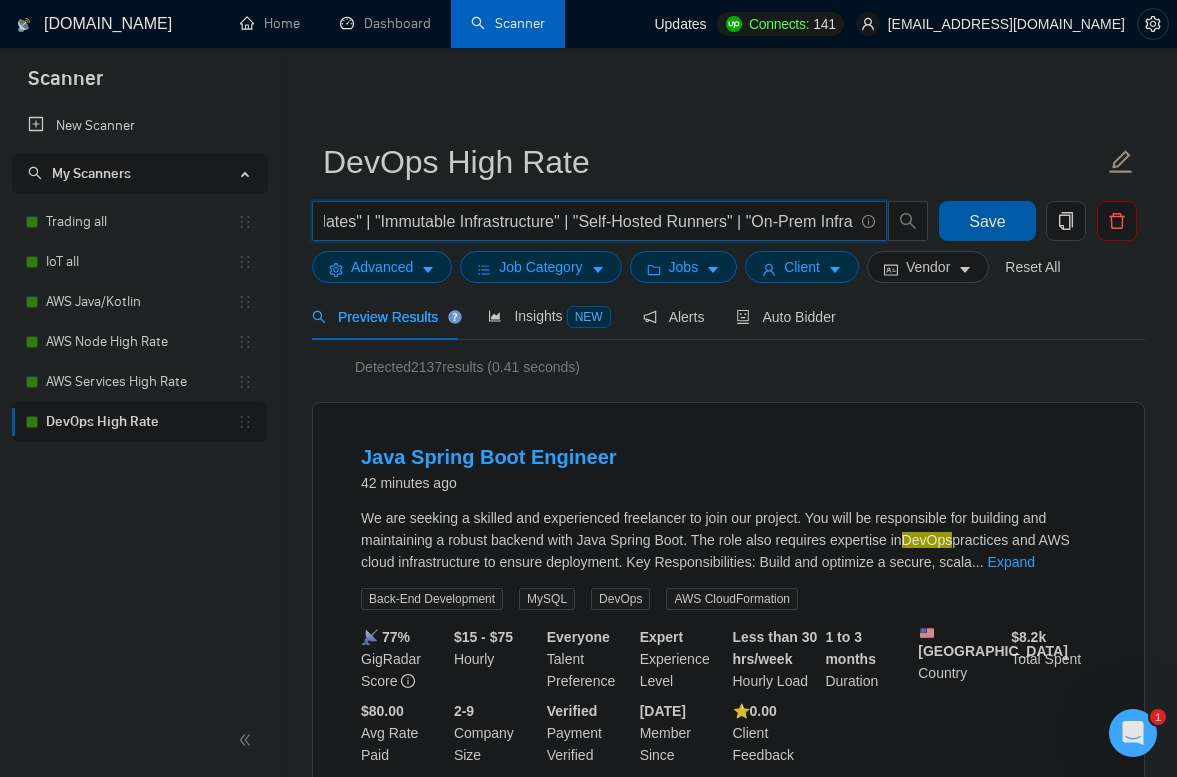 scroll, scrollTop: 0, scrollLeft: 5629, axis: horizontal 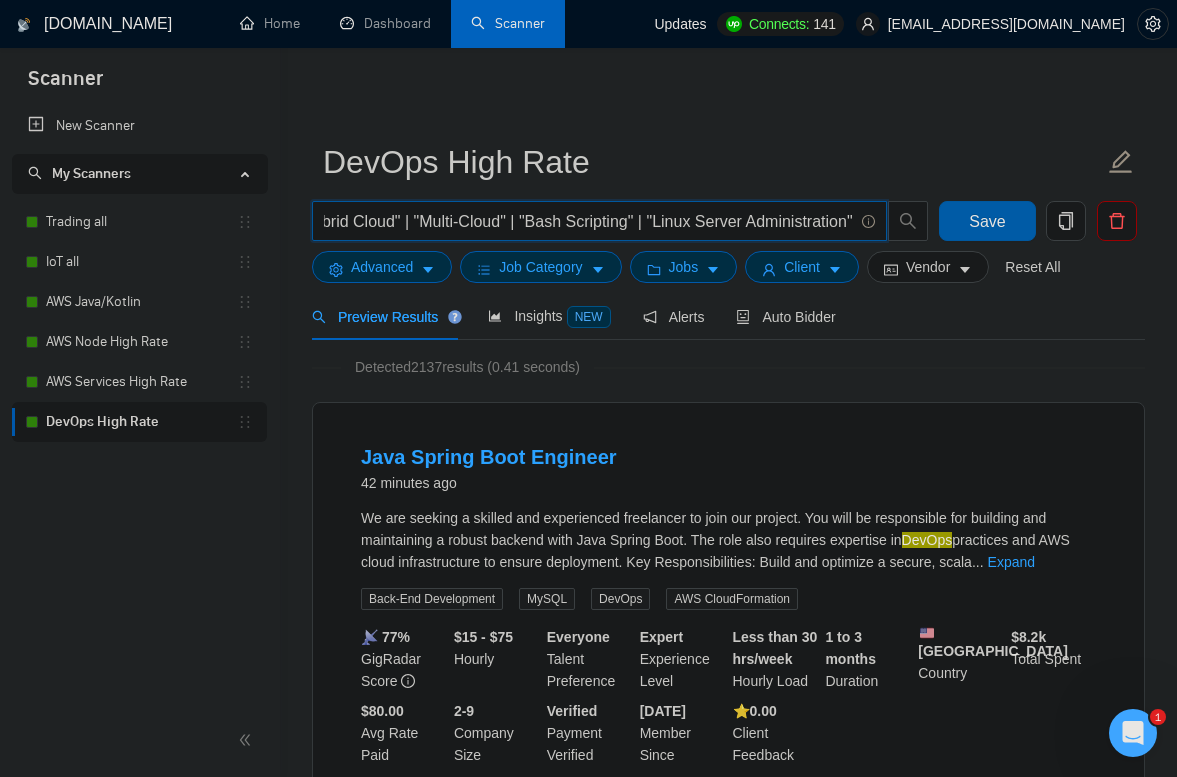 drag, startPoint x: 737, startPoint y: 219, endPoint x: 1034, endPoint y: 222, distance: 297.01514 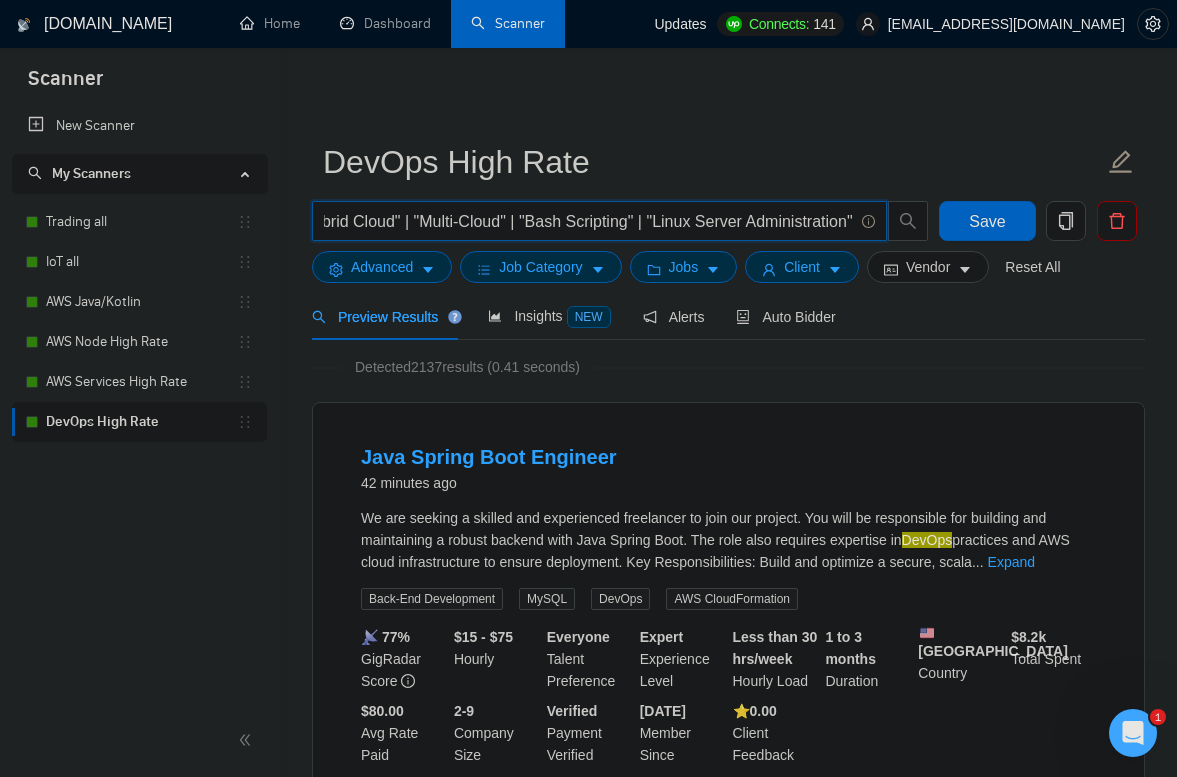 click on "DevOps | "Infrastructure as Code" | "IaC" | "Terraform" | "AWS CDK" | "CloudFormation" | "Continuous Integration" | "Continuous Deployment" | "GitHub Actions" | "GitLab CI" | "[PERSON_NAME]" | "Bitbucket Pipelines" | "Kubernetes" | "EKS" | "Amazon ECS" | "AWS Fargate" | "Prometheus" | "Grafana" | "AWS CloudWatch" | "New Relic" | "Datadog" | "AWS CodePipeline" | "AWS CodeBuild" | "AWS CodeDeploy" | "Log Aggregation" | "ELK Stack" | "Amazon CloudTrail" | "AWS IAM" | "AWS Secrets Manager" | "HashiCorp Vault" | "Ansible" | "Packer" | "Helm" | "Argo CD" | "Spinnaker" | "Service Mesh" | "Consul" | "Istio" | "Zero Trust" | "Blue-Green Deployment" | "Canary Releases" | "Rolling Updates" | "Immutable Infrastructure" | "Self-Hosted Runners" | "On-Prem Infrastructure" | "Hybrid Cloud" | "Multi-Cloud" | "Bash Scripting" | "Linux Server Administration"" at bounding box center (588, 221) 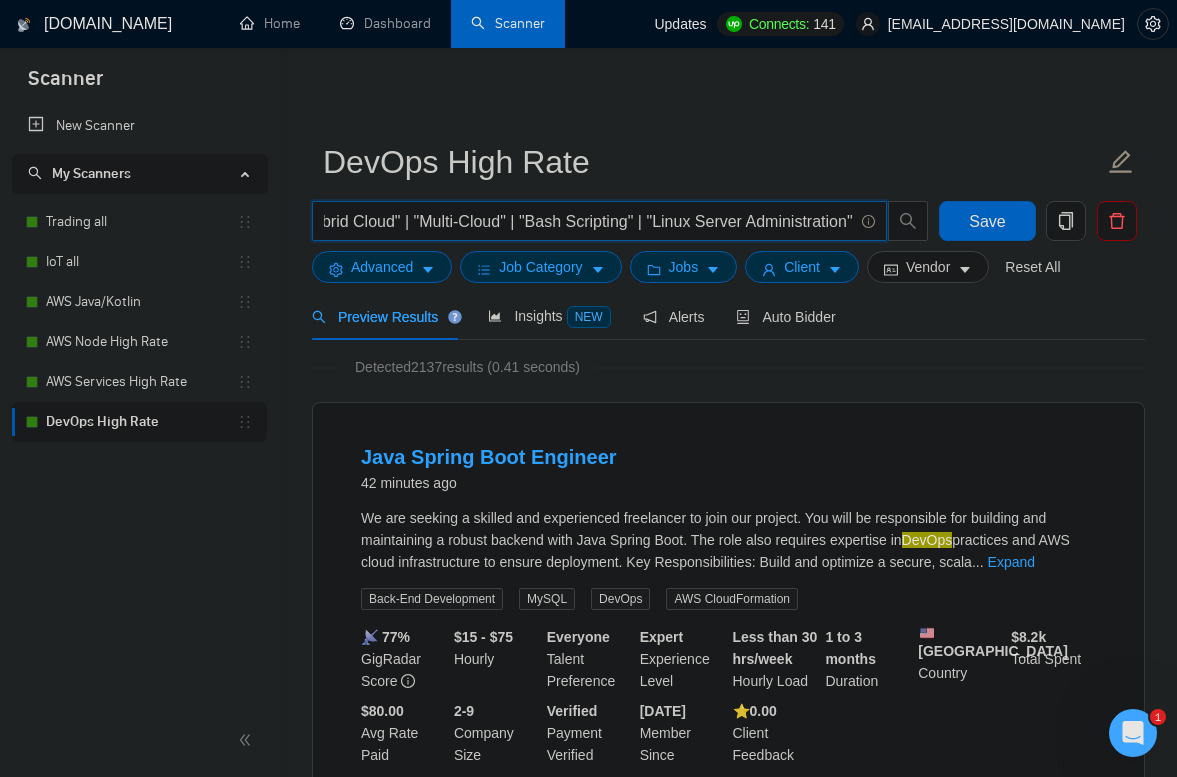scroll, scrollTop: 0, scrollLeft: 0, axis: both 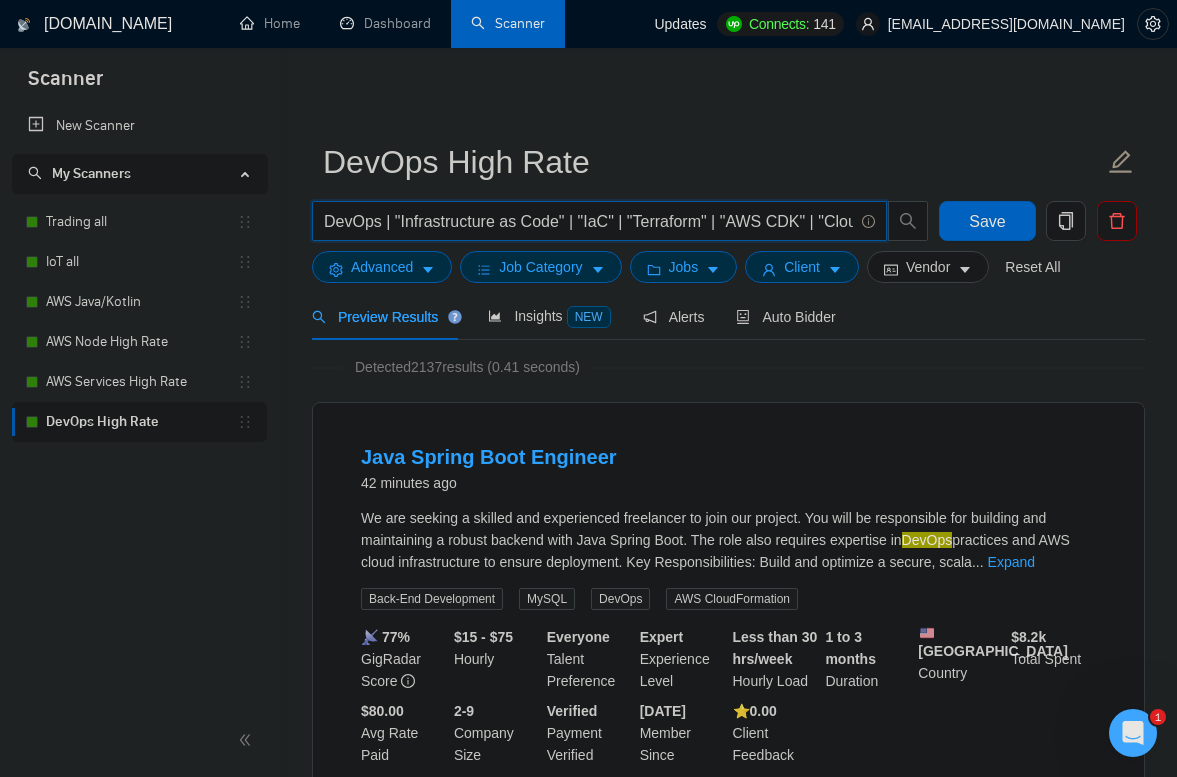 click on "Detected   2137  results   (0.41 seconds) Java Spring Boot Engineer 42 minutes ago We are seeking a skilled and experienced freelancer to join our project. You will be responsible for building and maintaining a robust backend with Java Spring Boot. The role also requires expertise in  DevOps  practices and AWS cloud infrastructure to ensure deployment.
Key Responsibilities:
Build and optimize a secure, scala ... Expand Back-End Development MySQL DevOps AWS CloudFormation 📡   77% GigRadar Score   $15 - $75 Hourly Everyone Talent Preference Expert Experience Level Less than 30 hrs/week Hourly Load 1 to 3 months Duration   [GEOGRAPHIC_DATA] Country $ 8.2k Total Spent $80.00 Avg Rate Paid 2-9 Company Size Verified Payment Verified [DATE] Member Since ⭐️  0.00 Client Feedback ELK   Stack  Setup in  Kubernetes  (No  Helm  Charts) 2 hours ago We are seeking a skilled freelancer to assist in setting up the  ELK   Stack  (Elasticsearch, Logstash, Kibana) in a fully working production-level  Kubernetes Helm ..." at bounding box center (728, 4893) 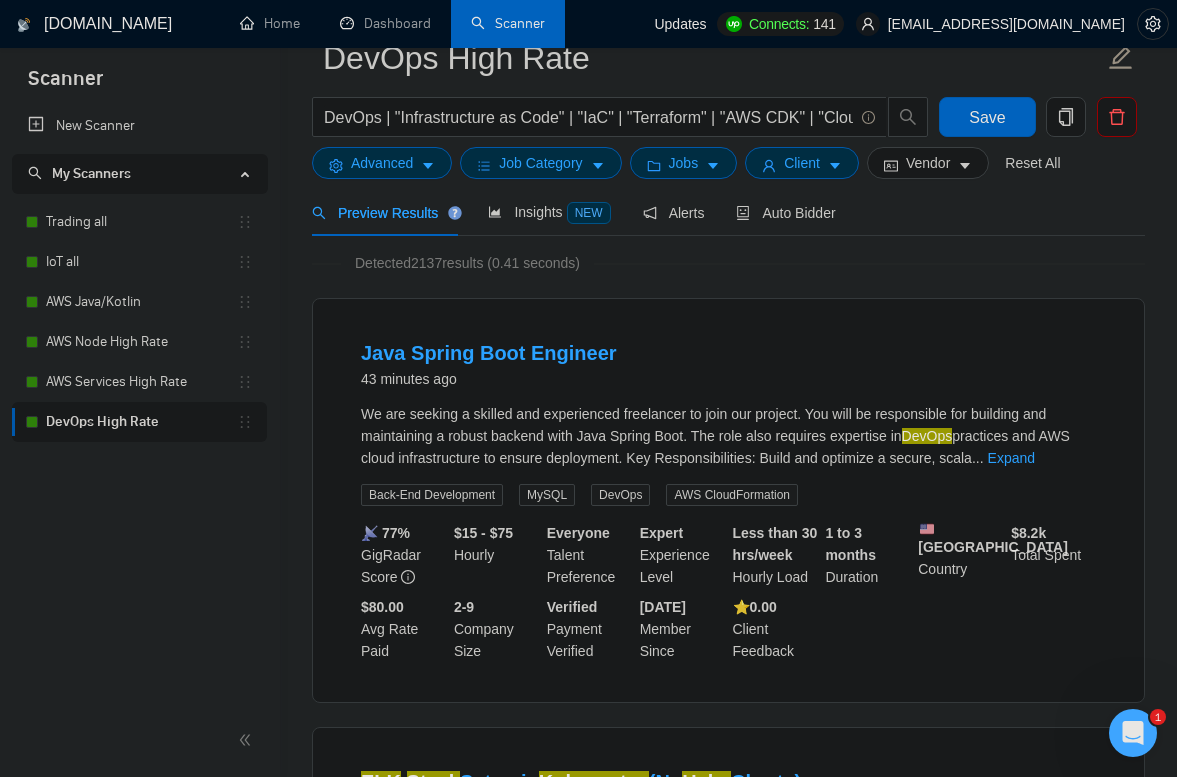 scroll, scrollTop: 0, scrollLeft: 0, axis: both 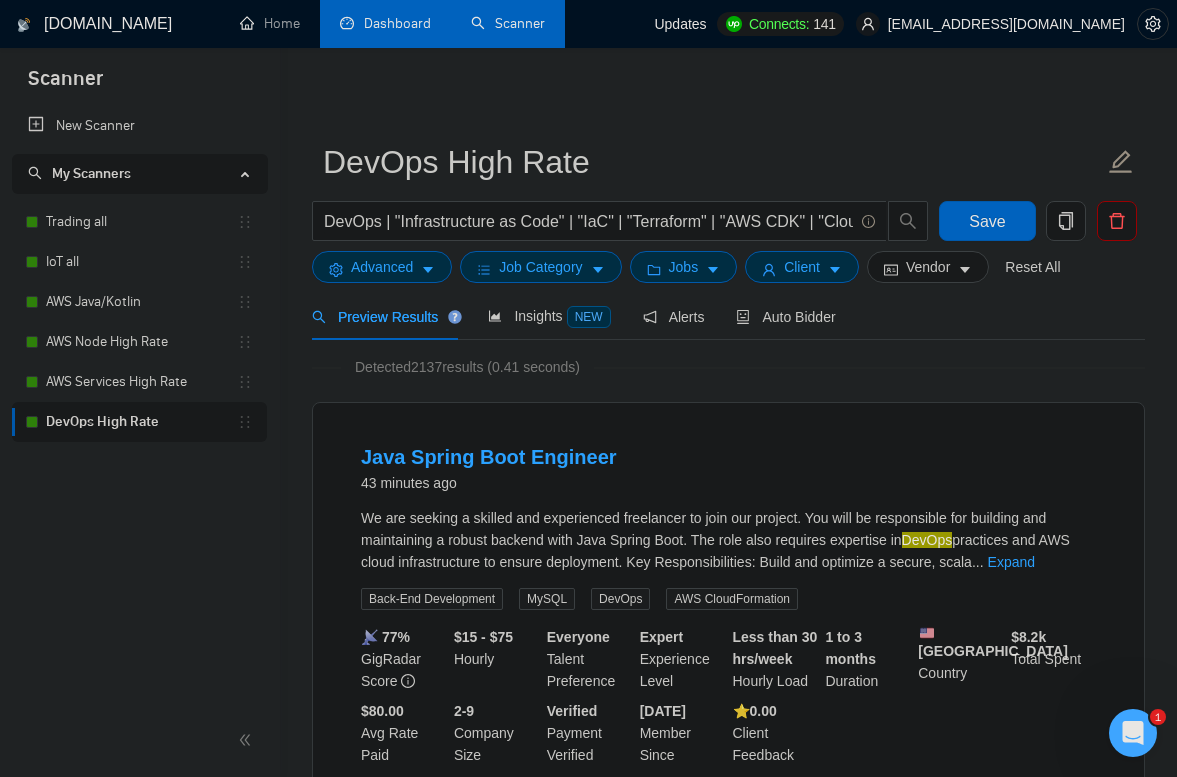 click on "Dashboard" at bounding box center (385, 23) 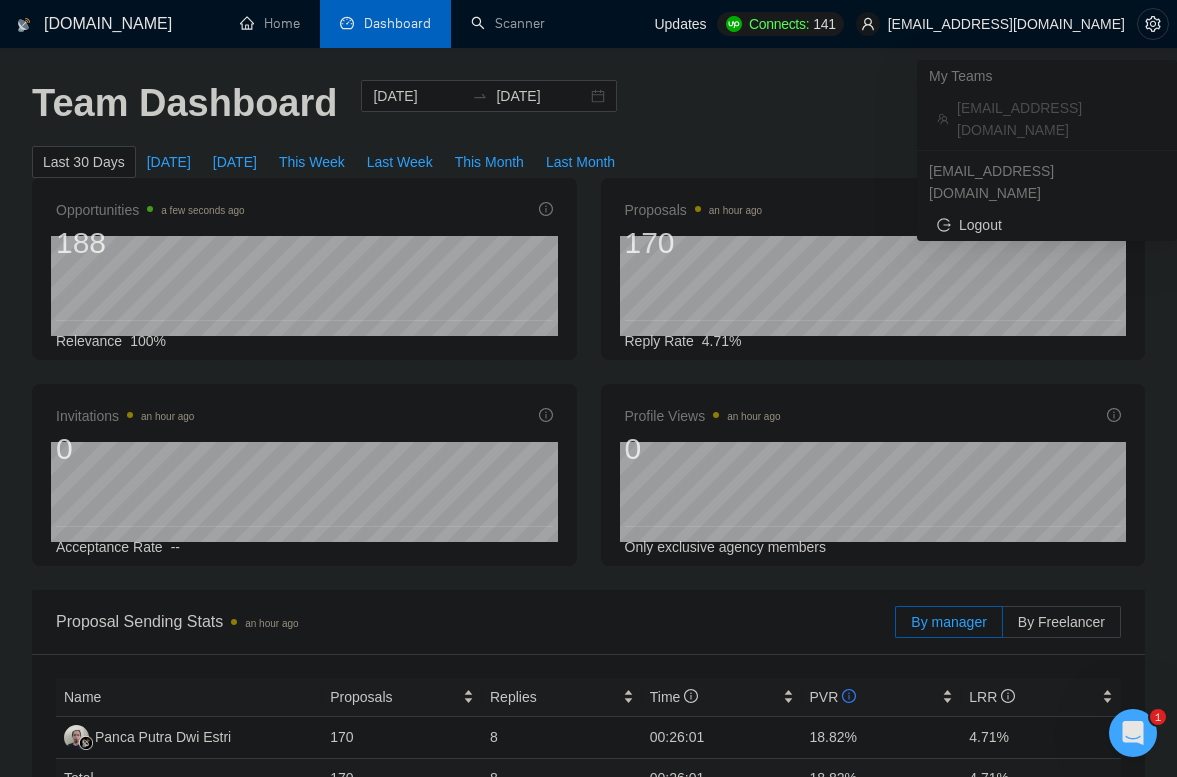 click on "[EMAIL_ADDRESS][DOMAIN_NAME]" at bounding box center (1006, 24) 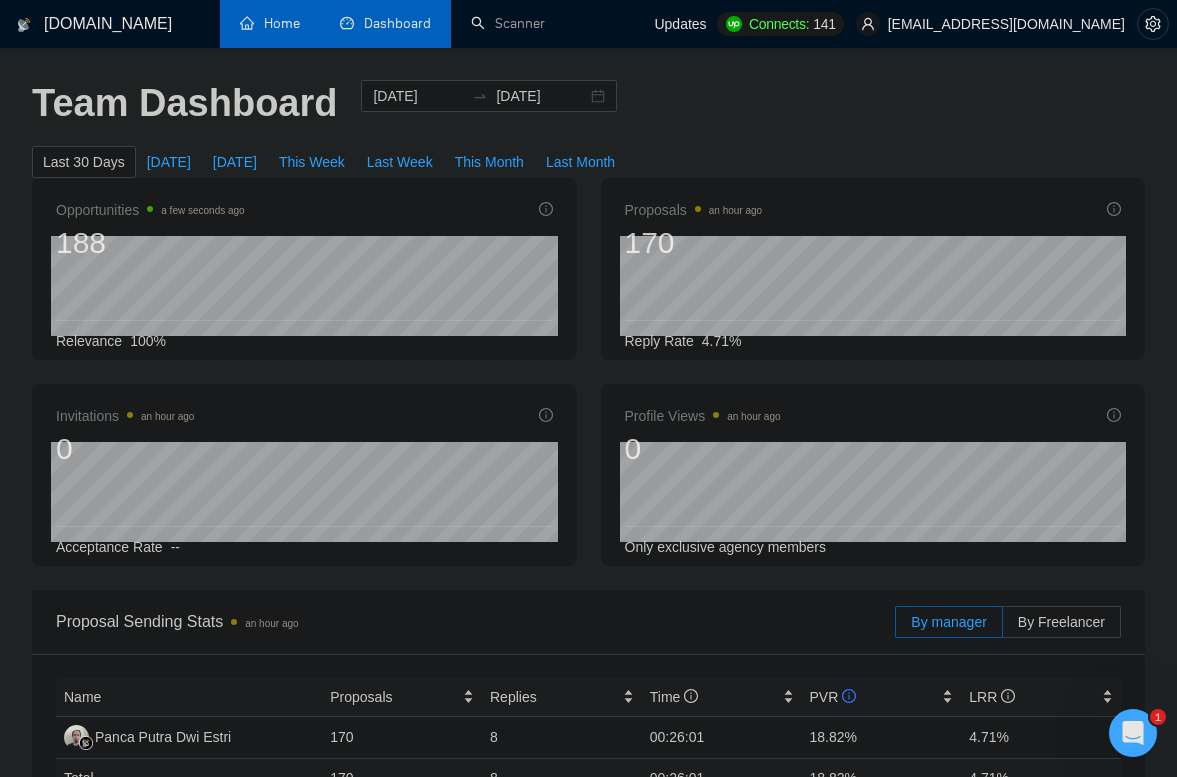 click on "Home" at bounding box center (270, 23) 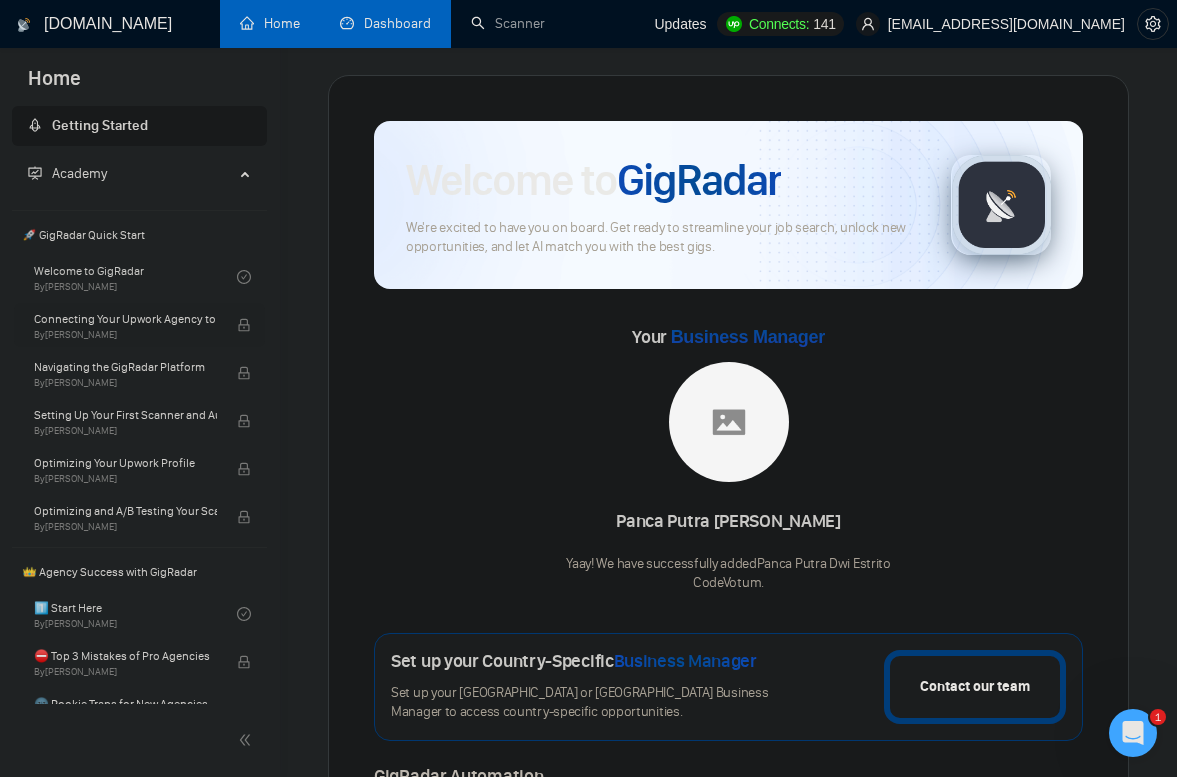 scroll, scrollTop: 0, scrollLeft: 0, axis: both 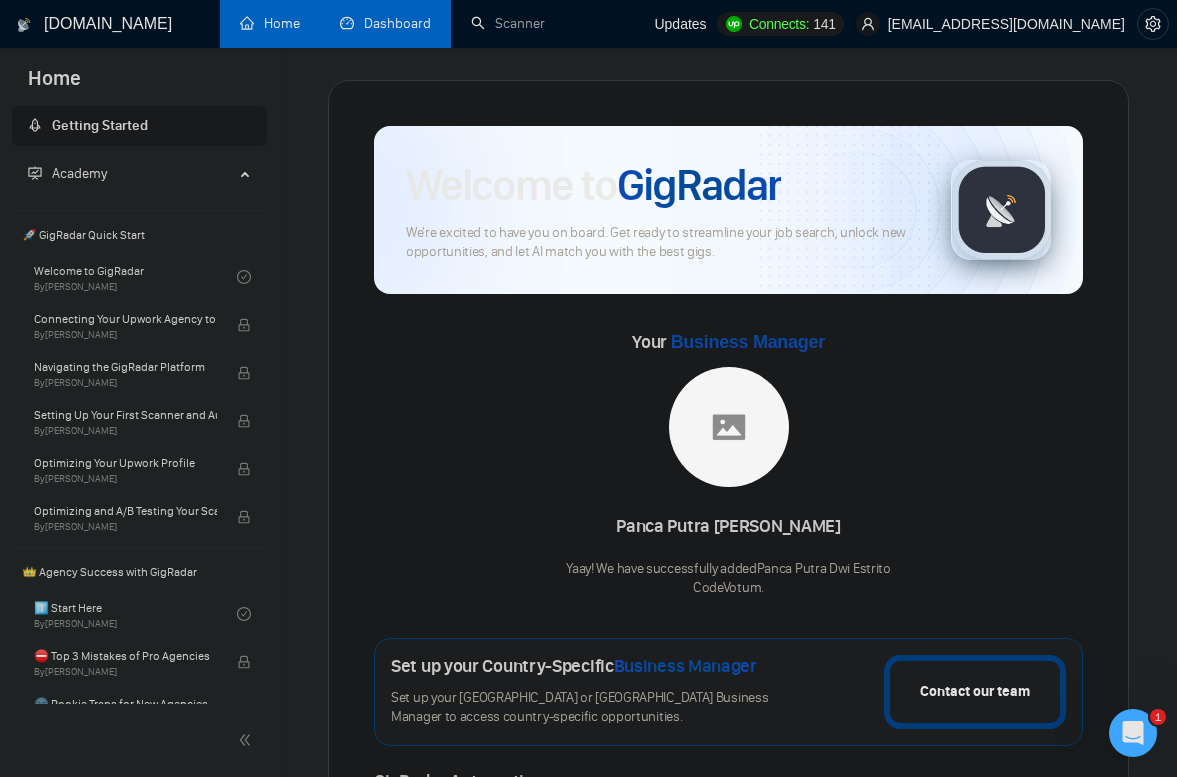 click on "[DOMAIN_NAME]" at bounding box center (108, 24) 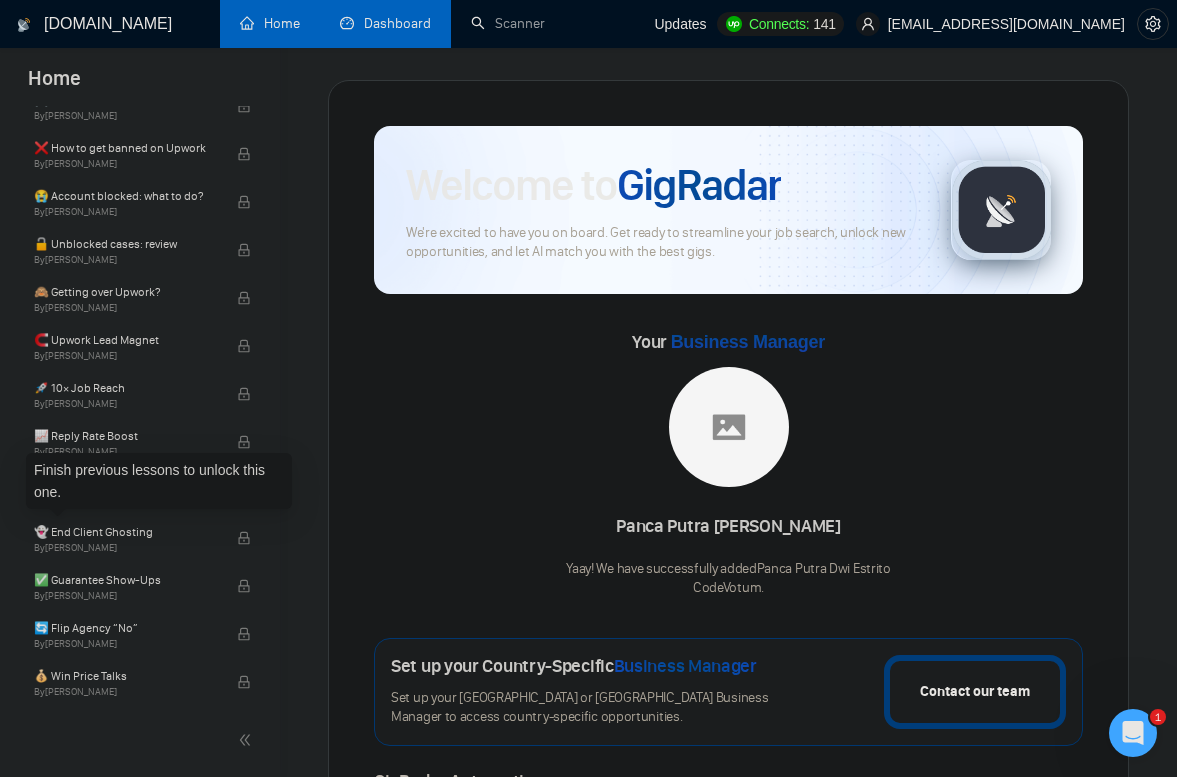 scroll, scrollTop: 0, scrollLeft: 0, axis: both 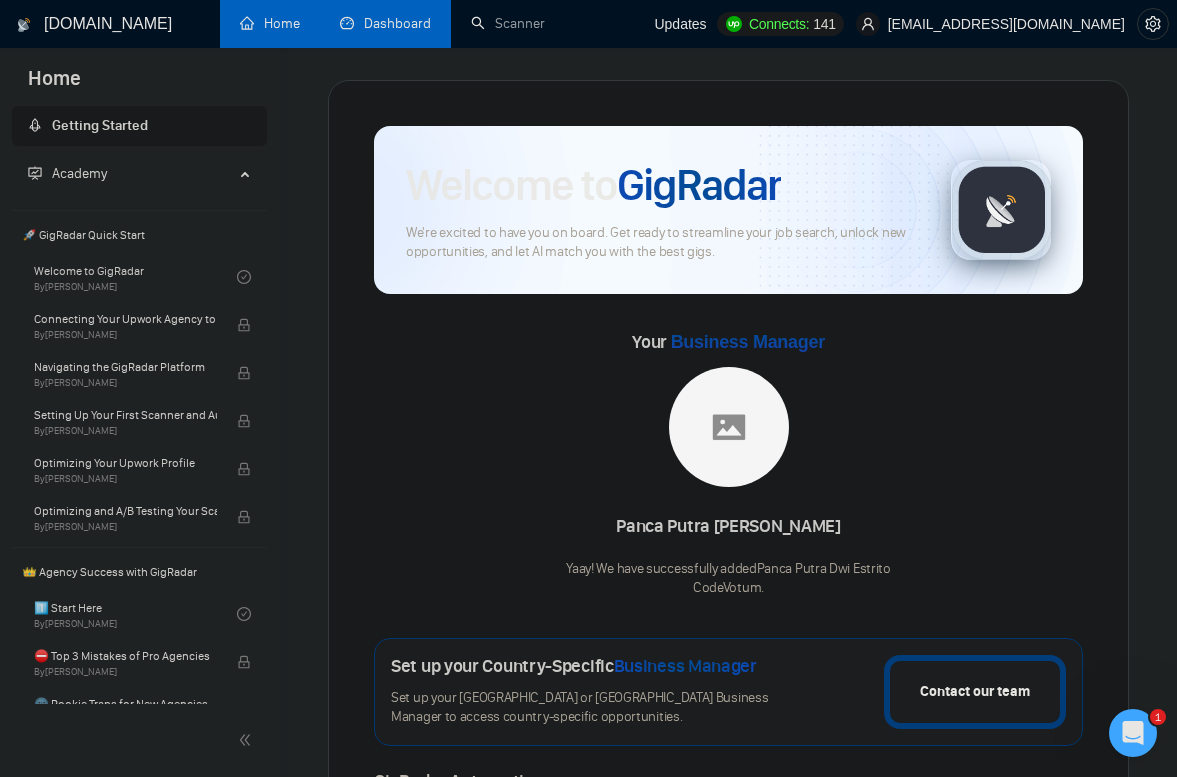 click on "Dashboard" at bounding box center [385, 23] 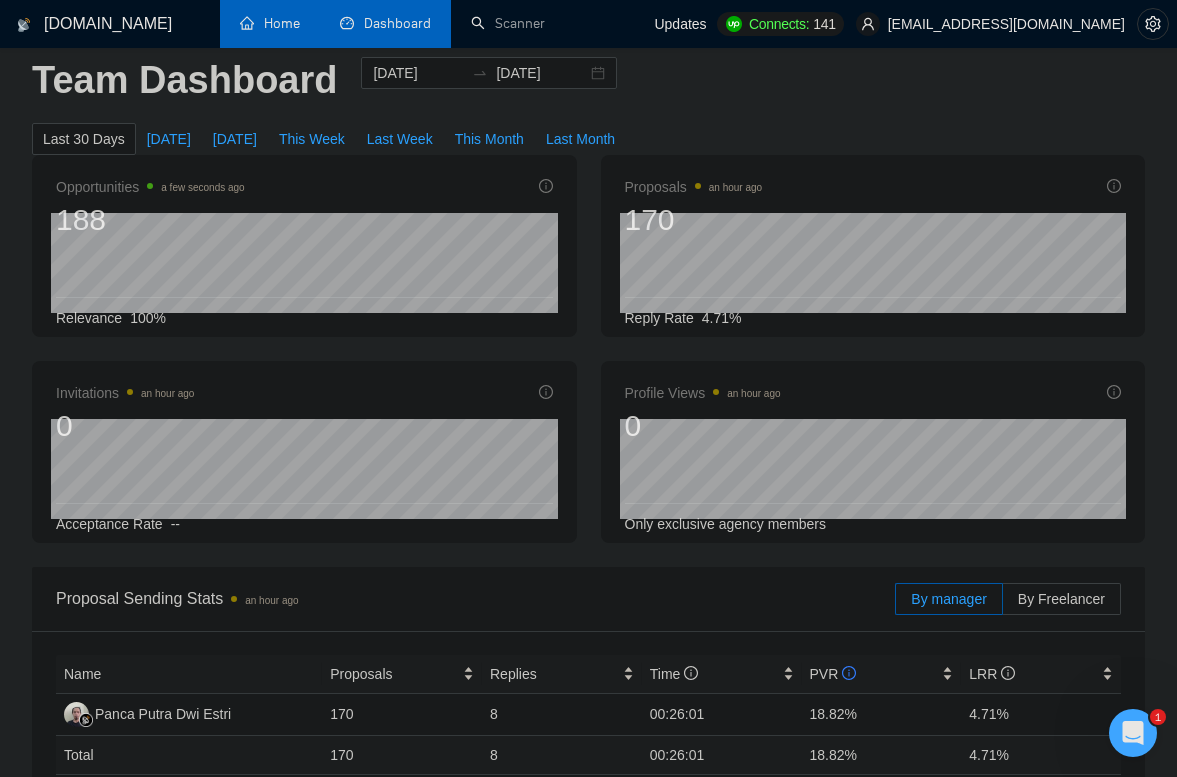 scroll, scrollTop: 0, scrollLeft: 0, axis: both 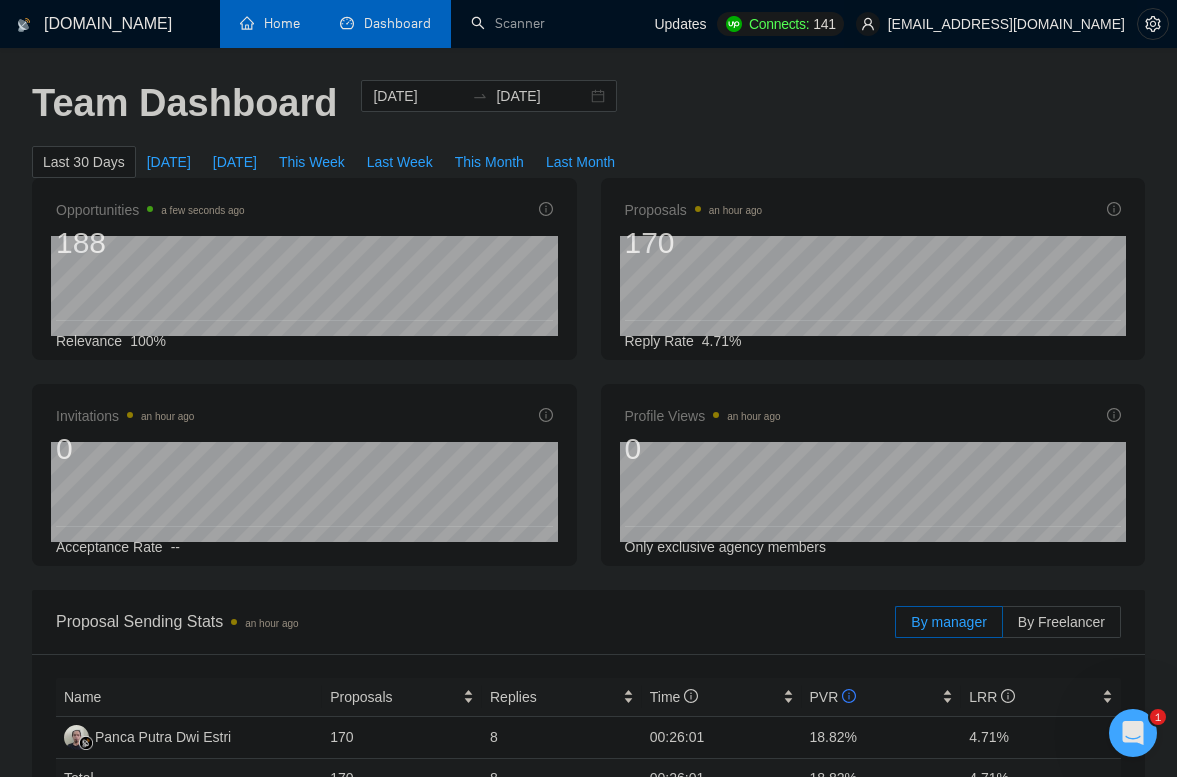 click on "[EMAIL_ADDRESS][DOMAIN_NAME]" at bounding box center (1006, 24) 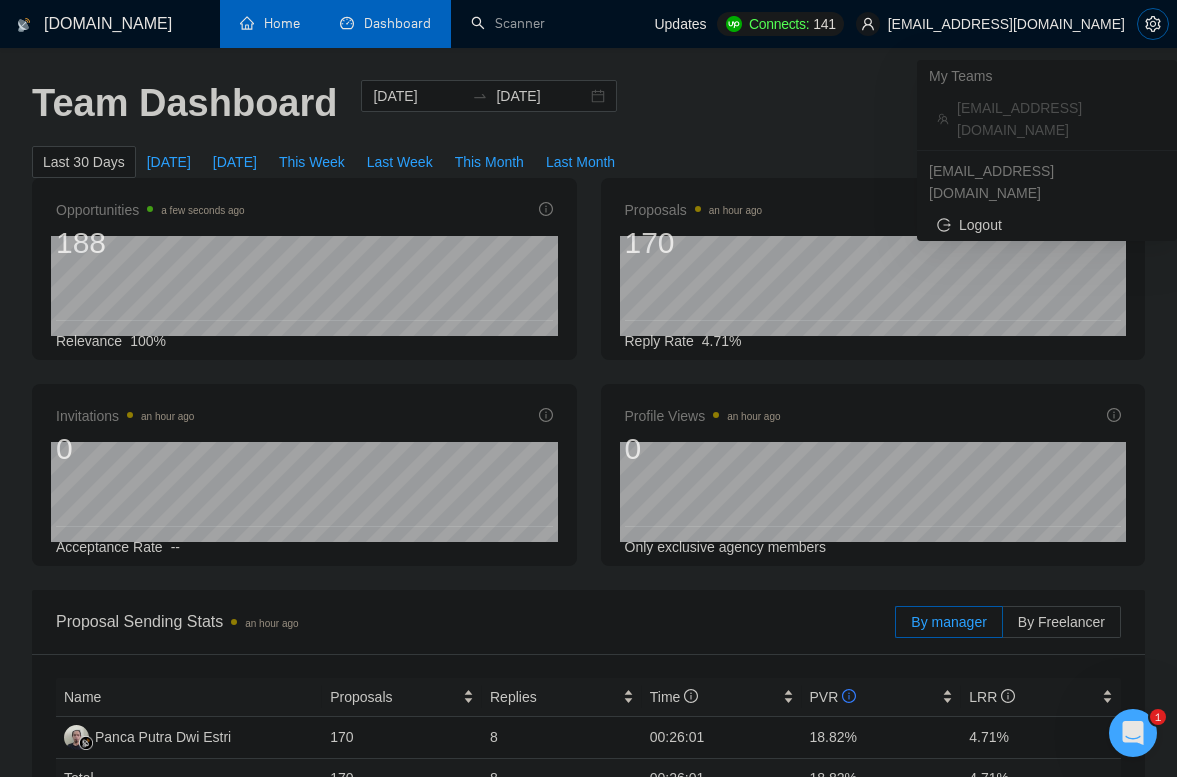 click at bounding box center (1153, 24) 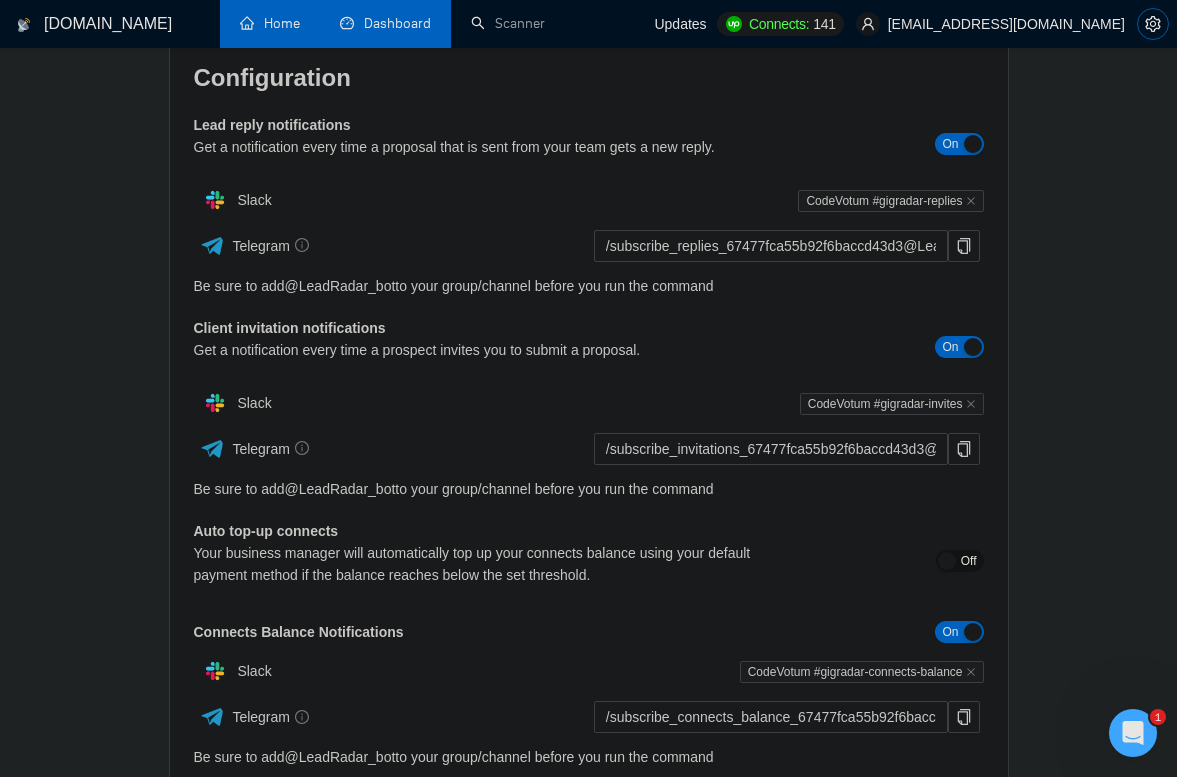 scroll, scrollTop: 0, scrollLeft: 0, axis: both 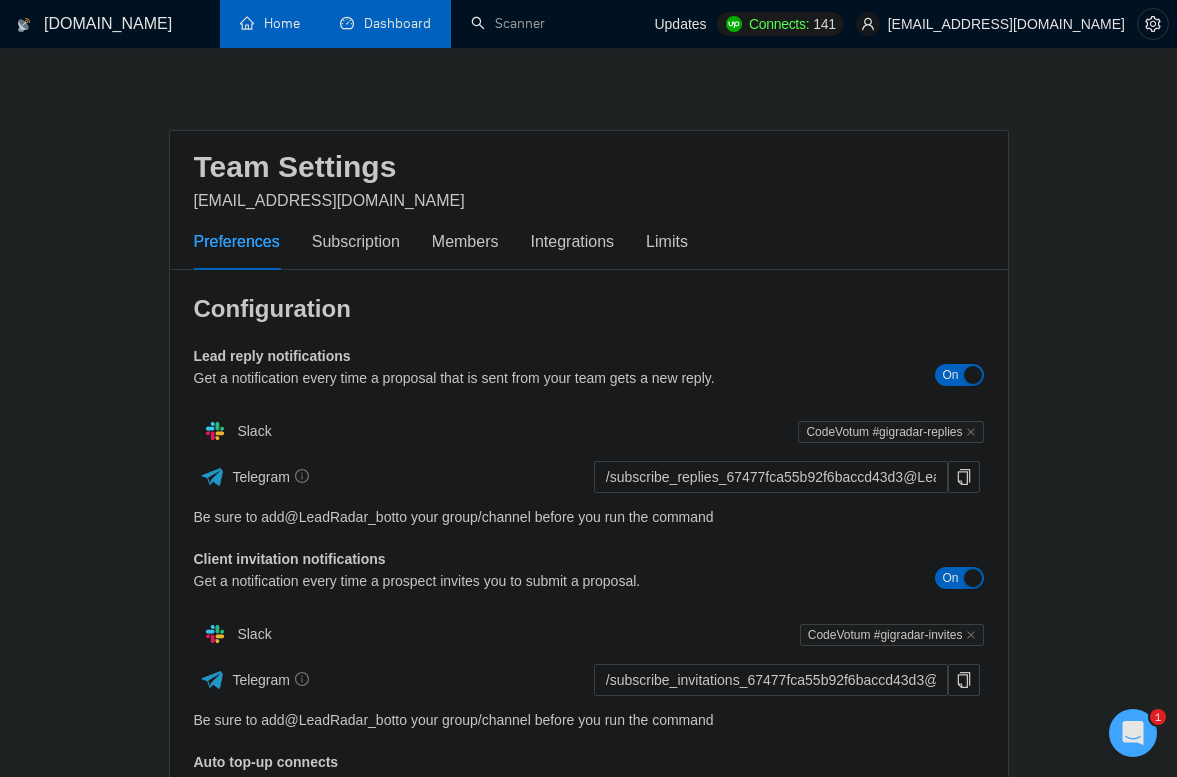 click on "Preferences Subscription Members Integrations Limits" at bounding box center [441, 241] 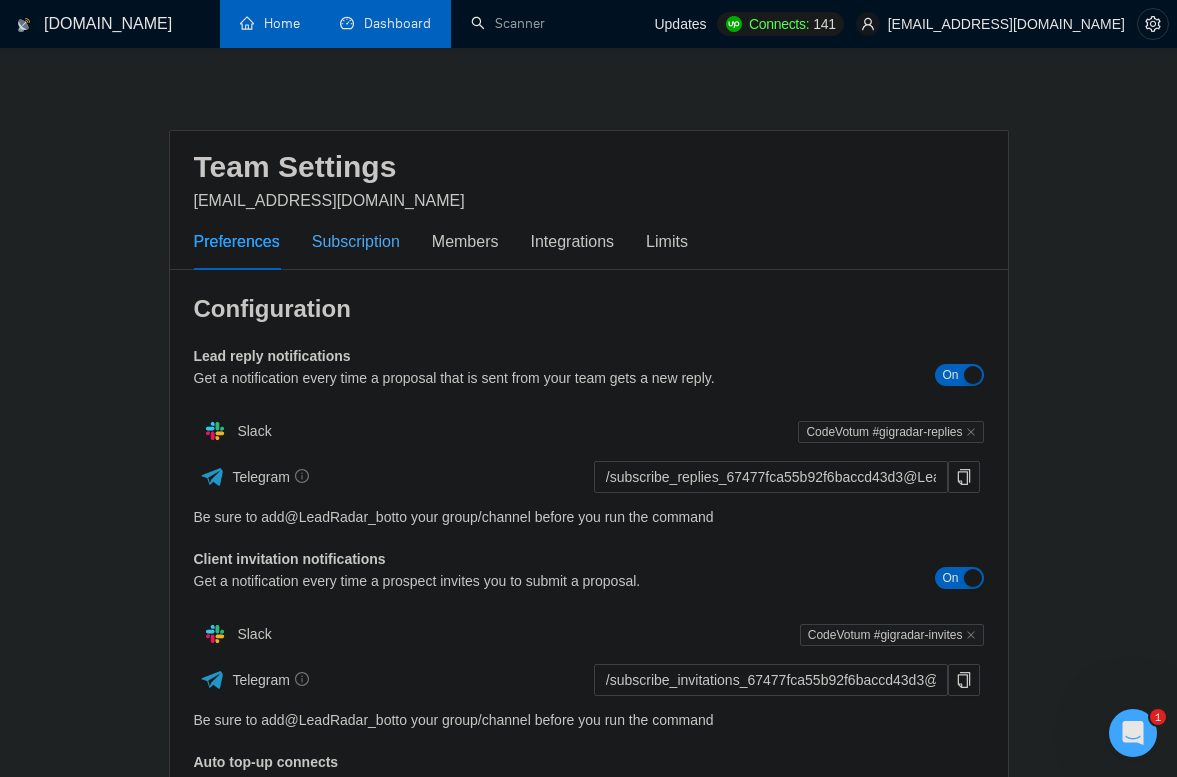 click on "Subscription" at bounding box center (356, 241) 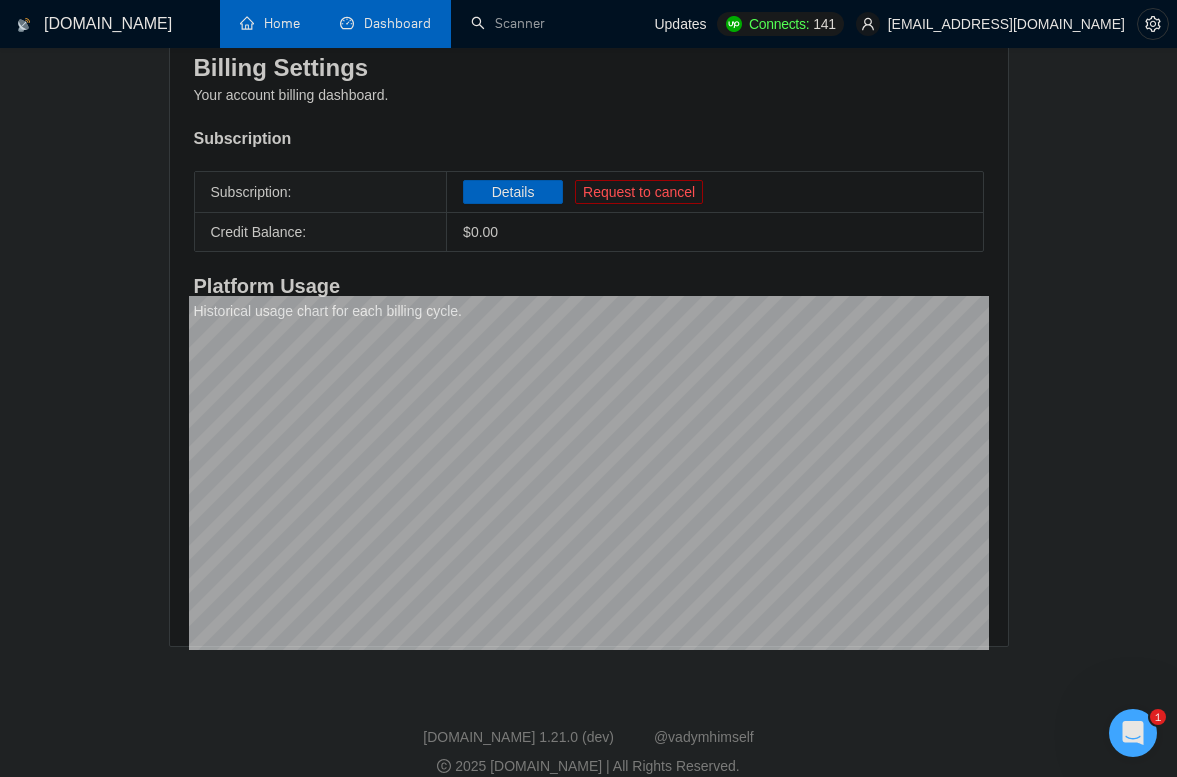 scroll, scrollTop: 0, scrollLeft: 0, axis: both 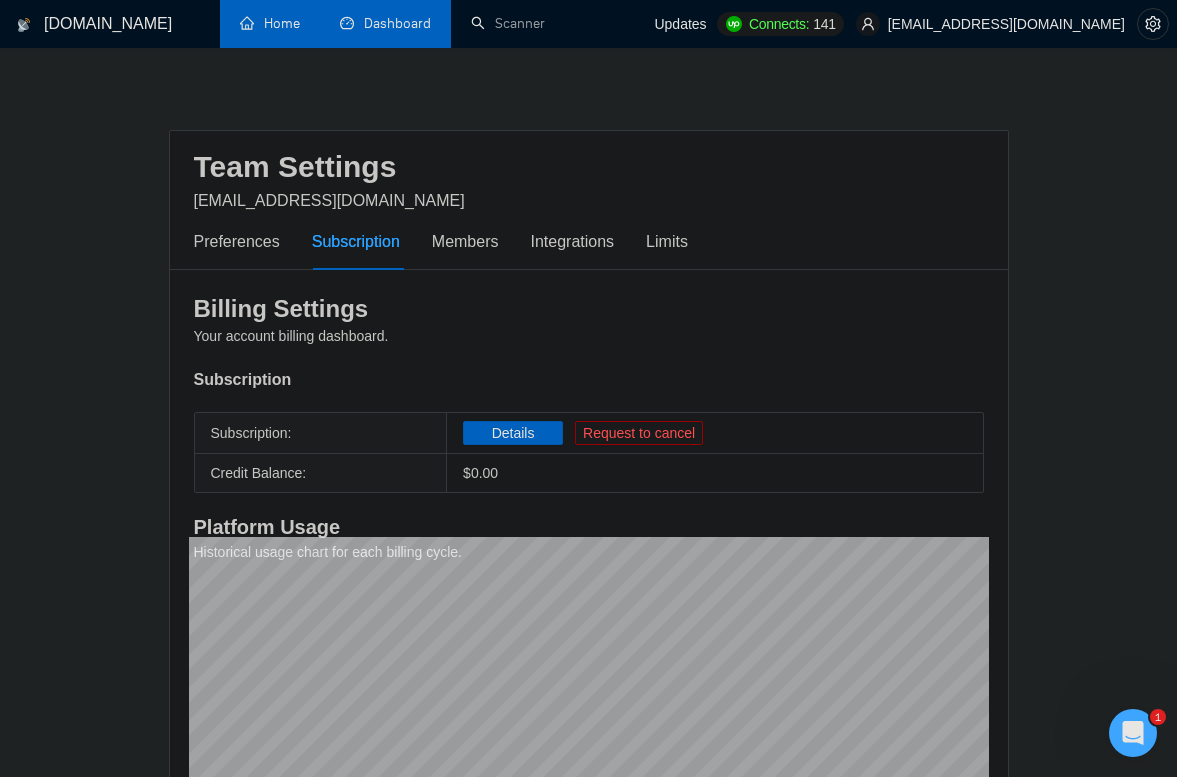 click on "Home" at bounding box center (270, 23) 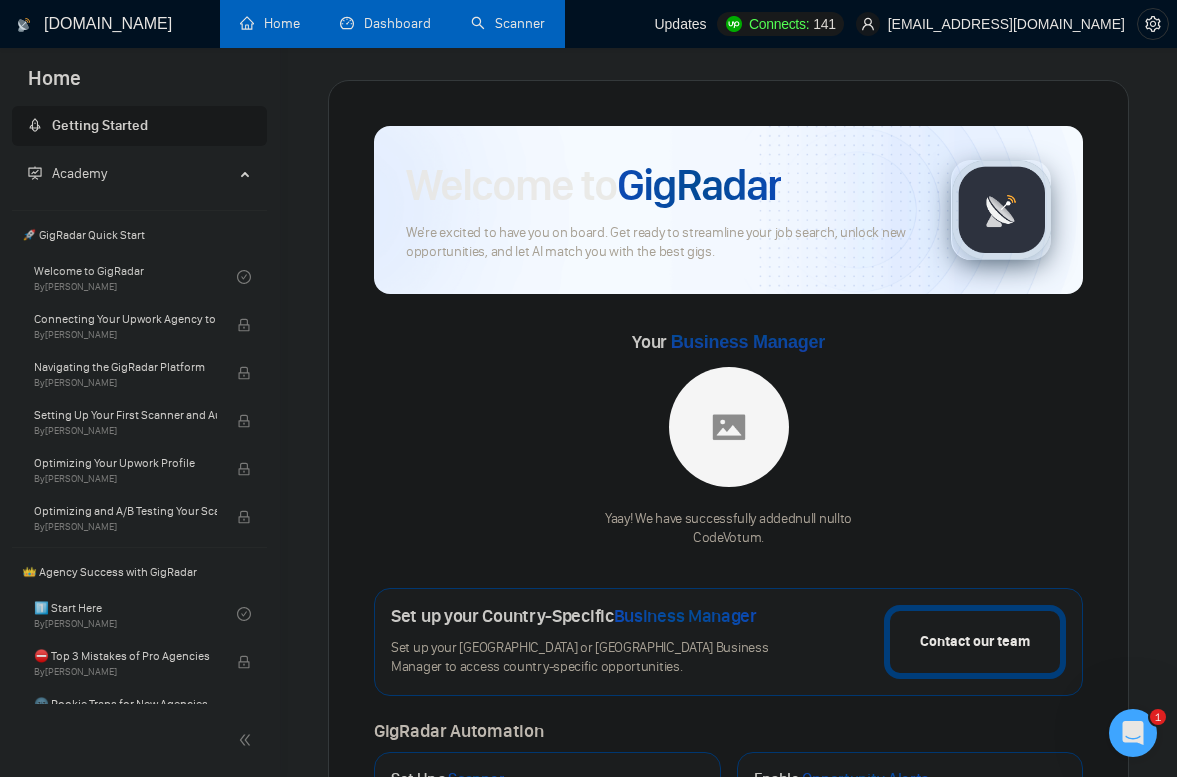 click on "Scanner" at bounding box center (508, 23) 